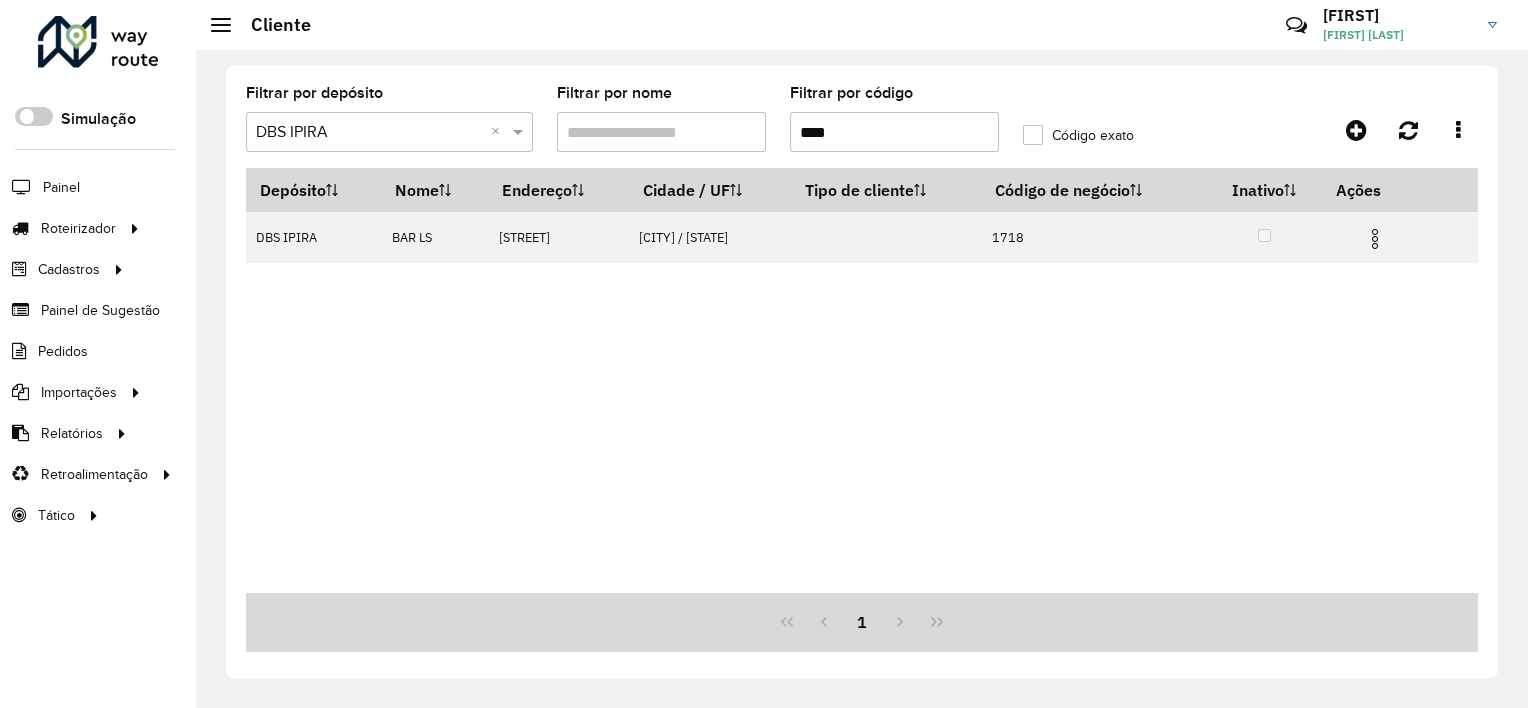 scroll, scrollTop: 0, scrollLeft: 0, axis: both 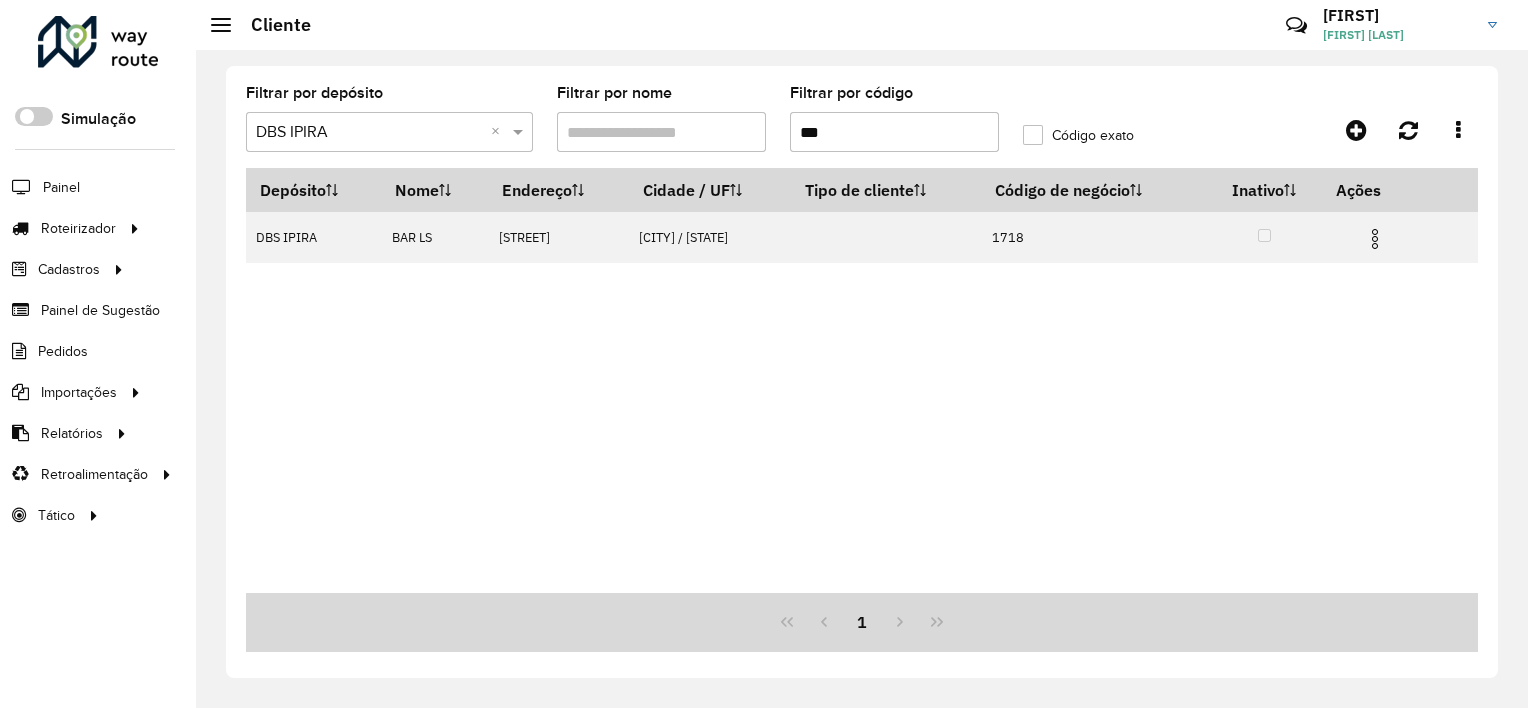 type on "****" 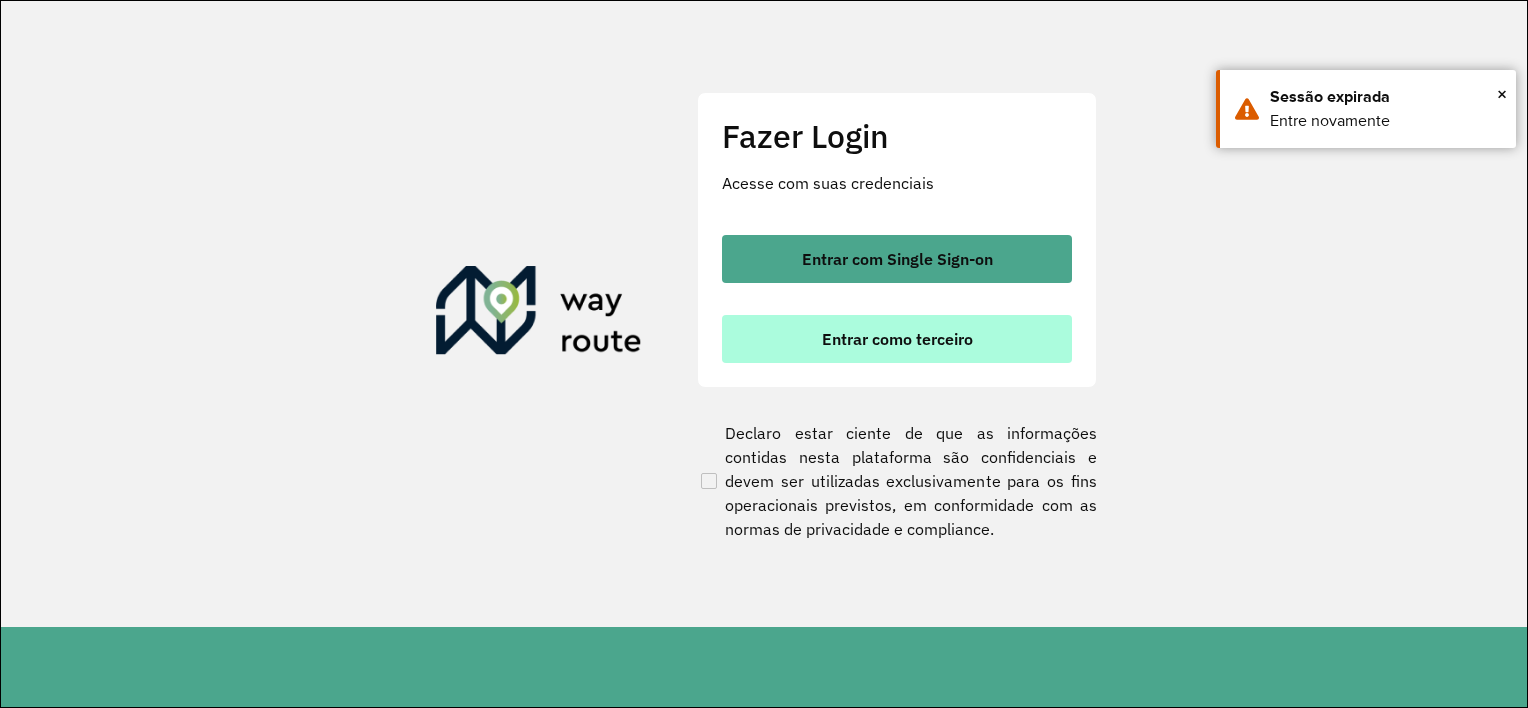 click on "Entrar como terceiro" at bounding box center (897, 339) 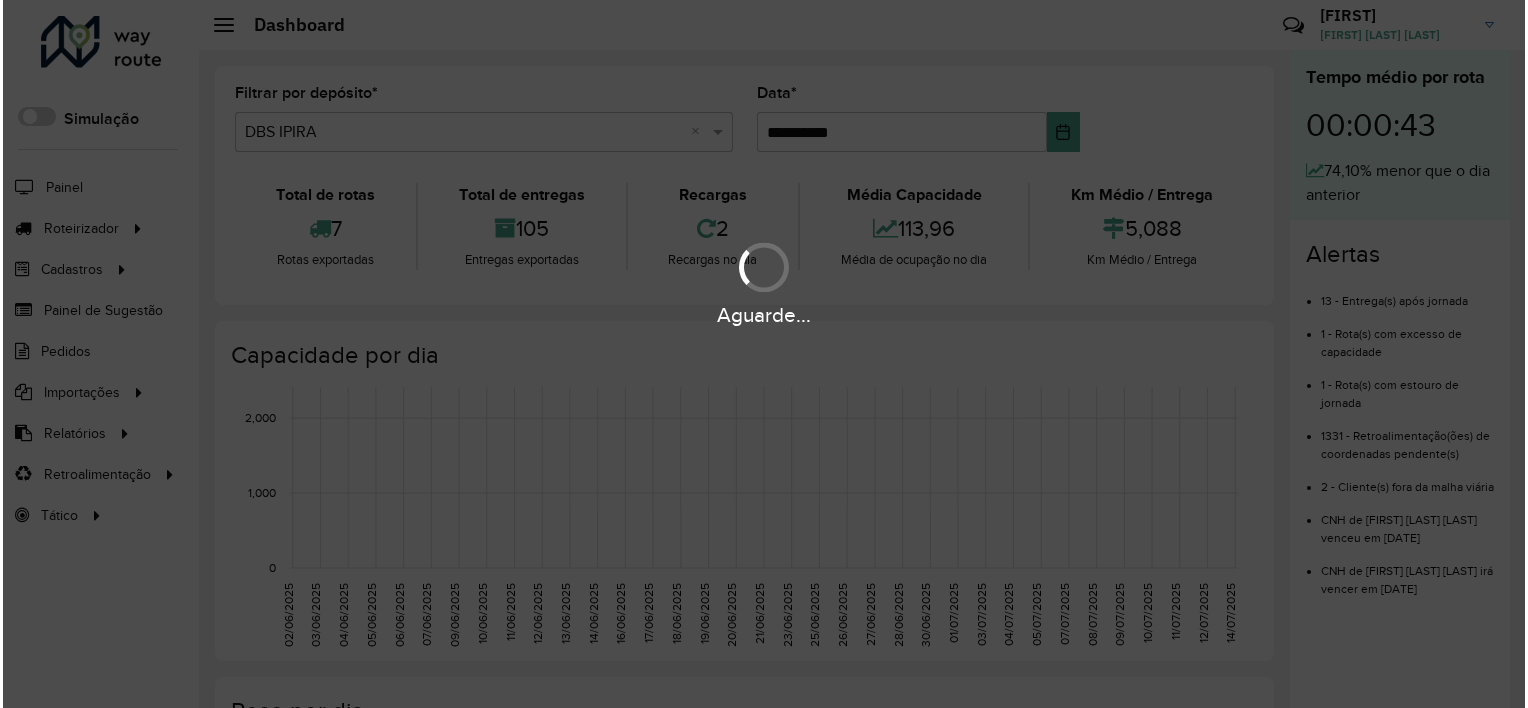 scroll, scrollTop: 0, scrollLeft: 0, axis: both 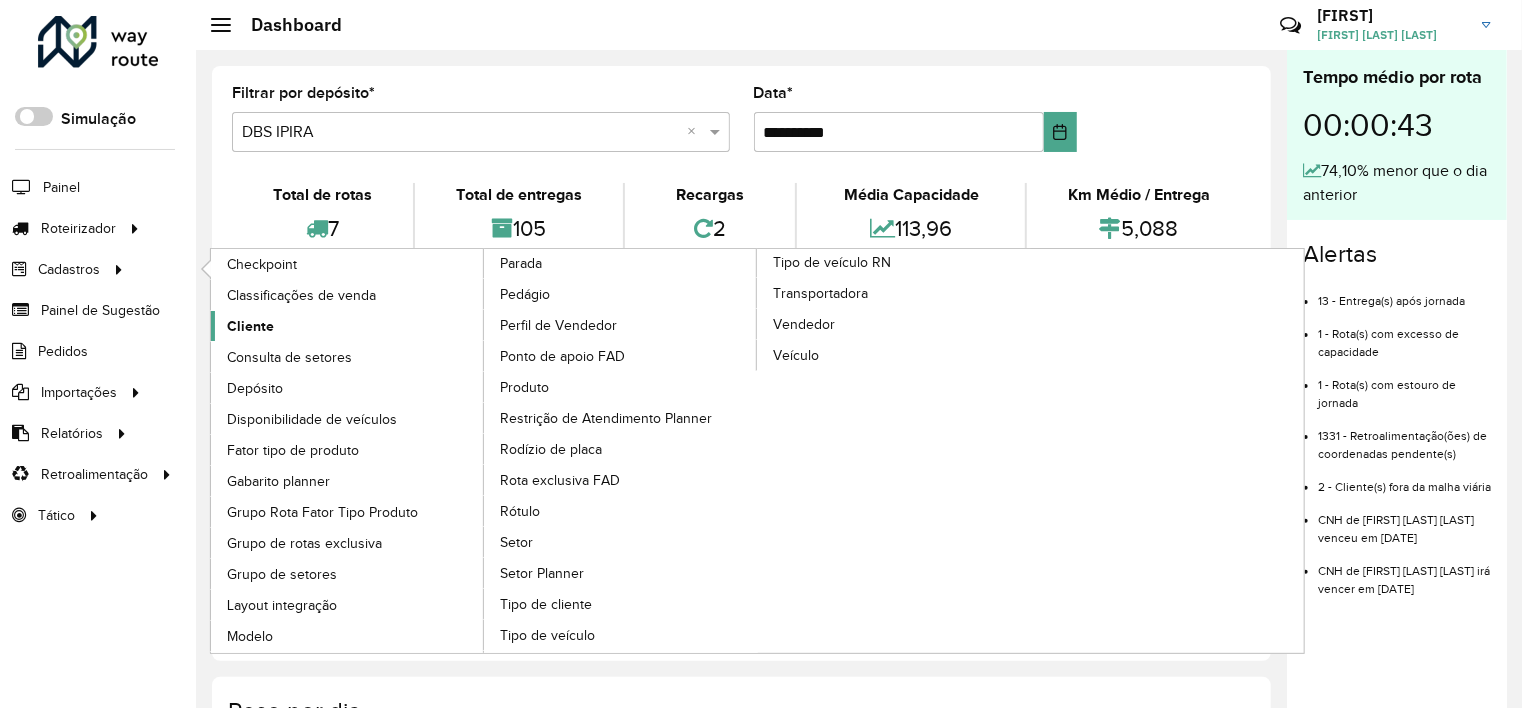 click on "Cliente" 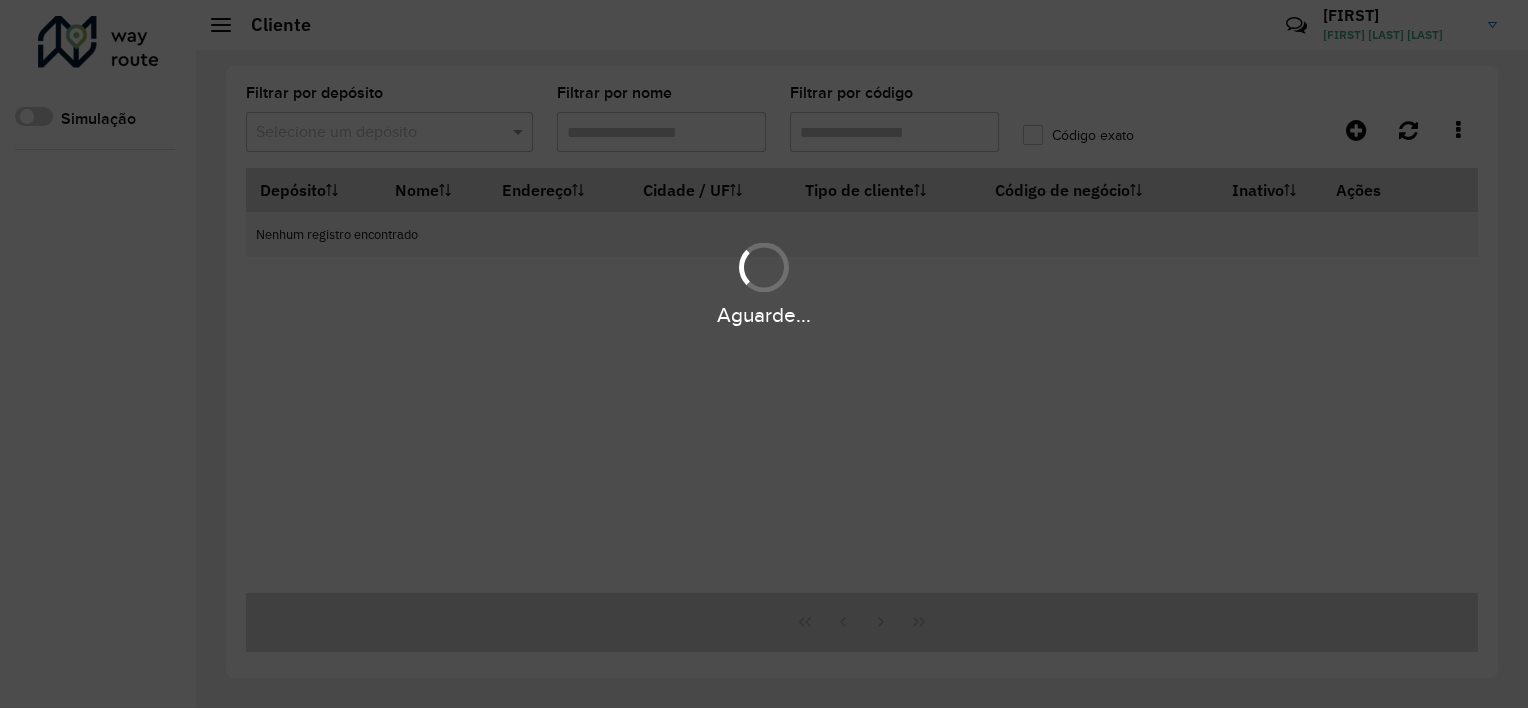 type on "****" 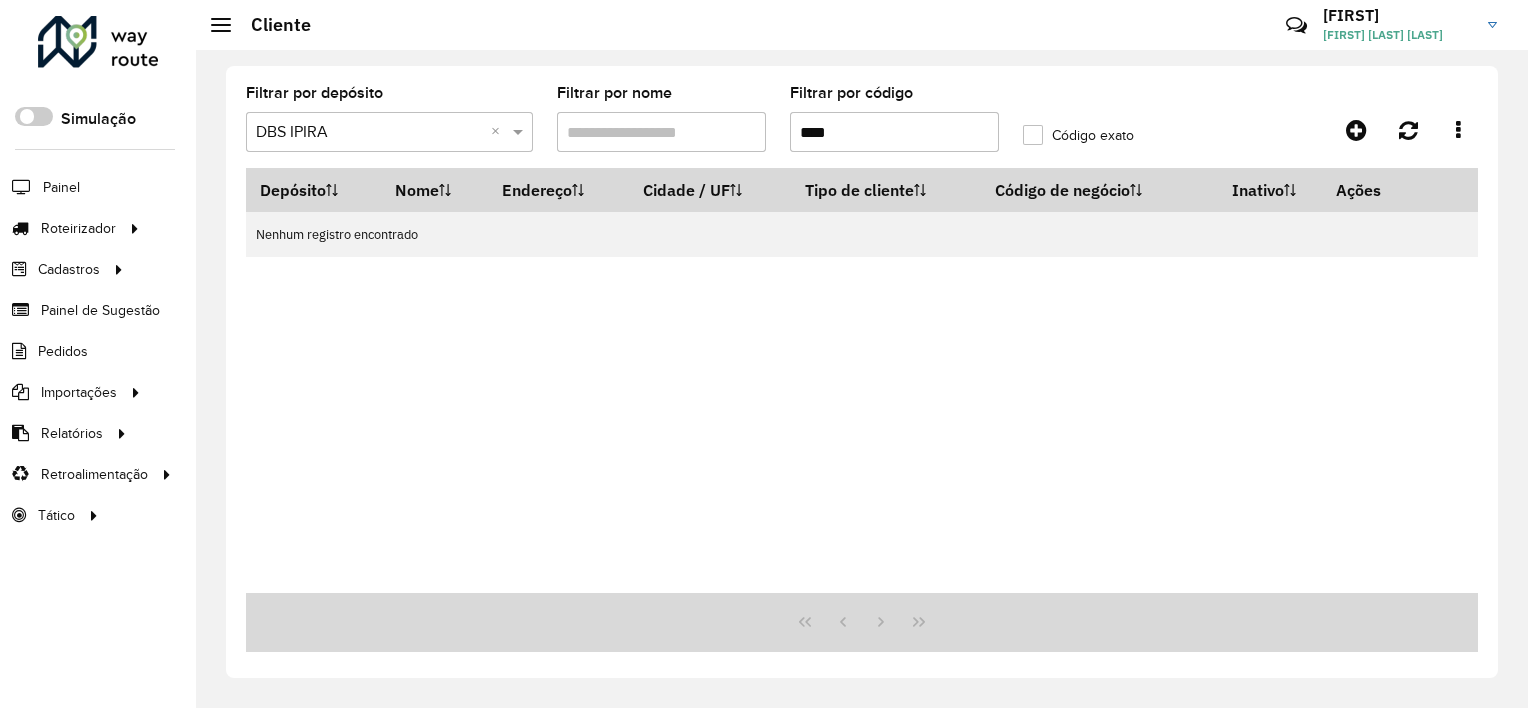 click on "****" at bounding box center (894, 132) 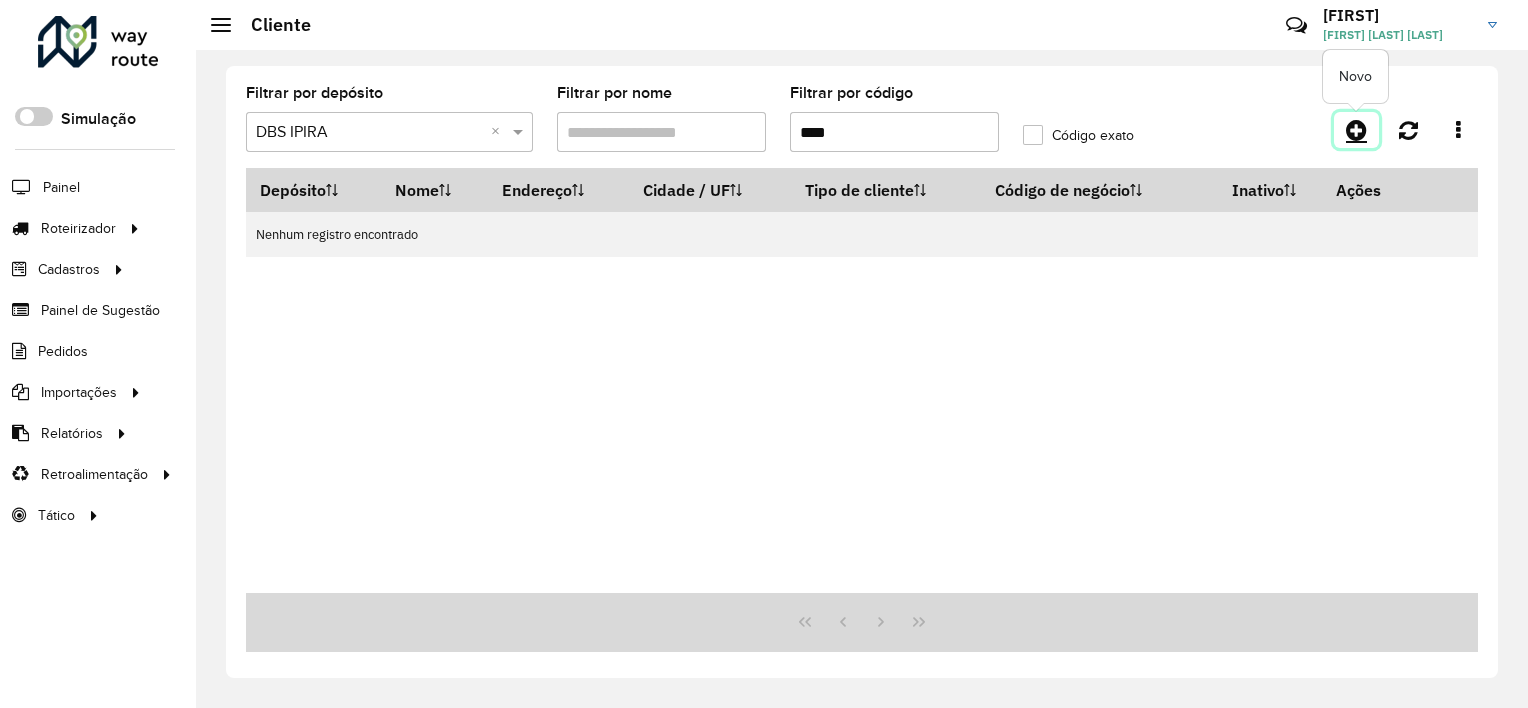 click 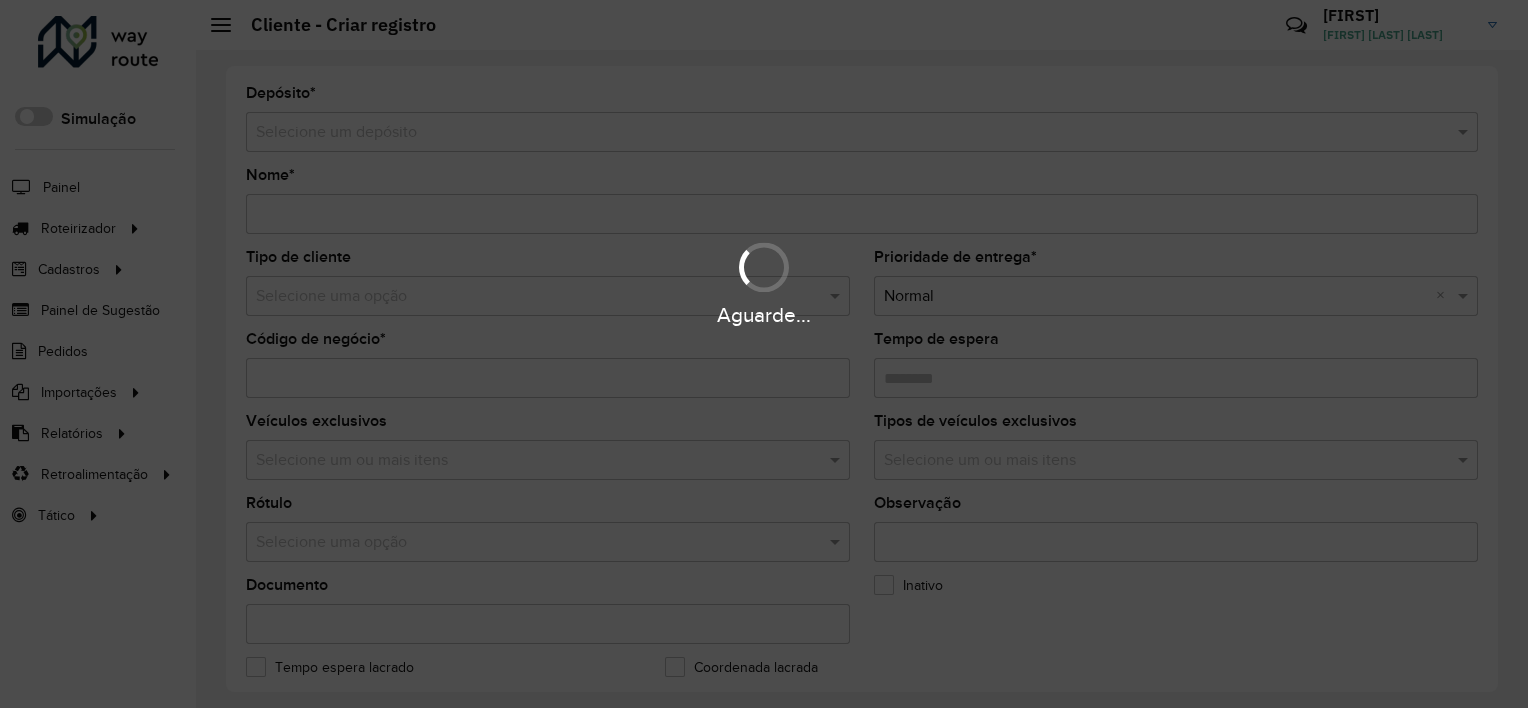 click on "Aguarde..." at bounding box center [764, 354] 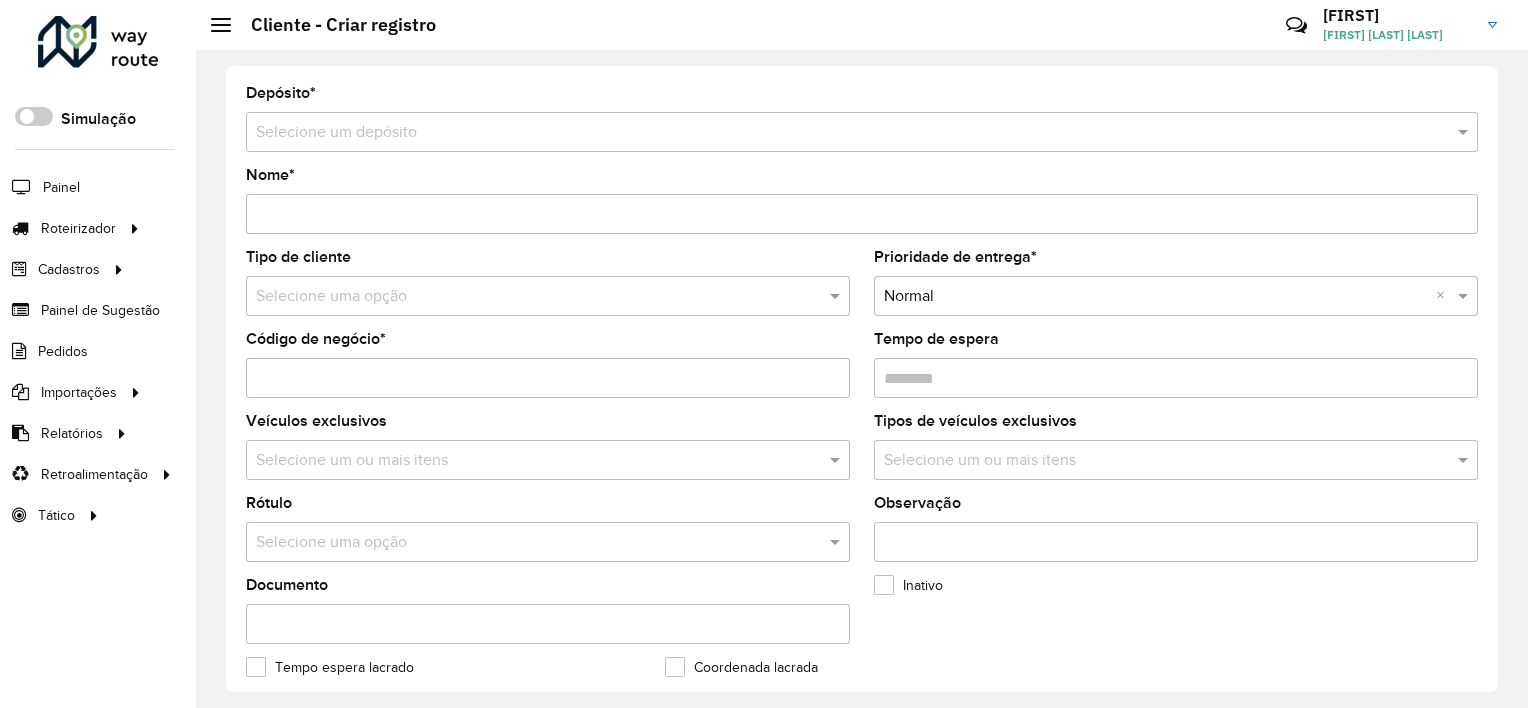 click at bounding box center [842, 133] 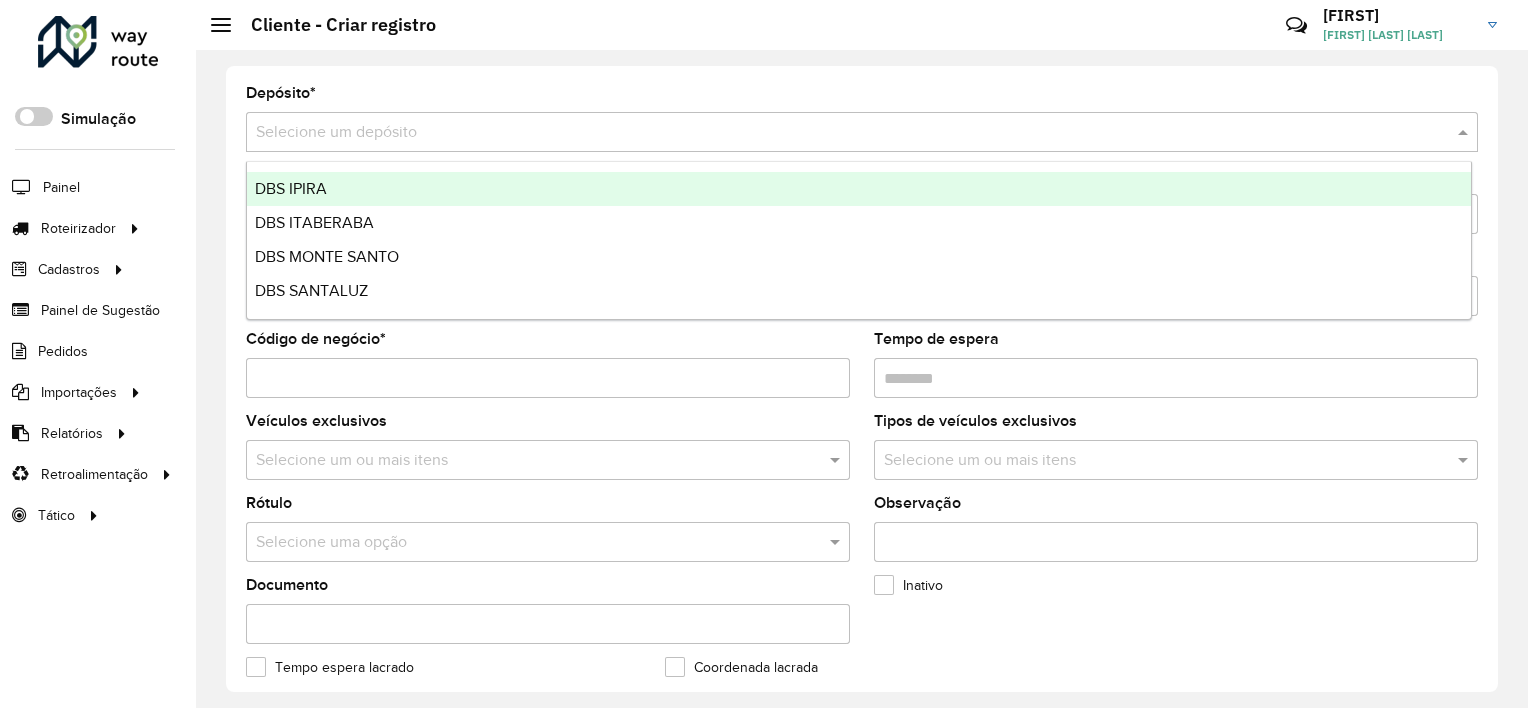click on "DBS IPIRA" at bounding box center (859, 189) 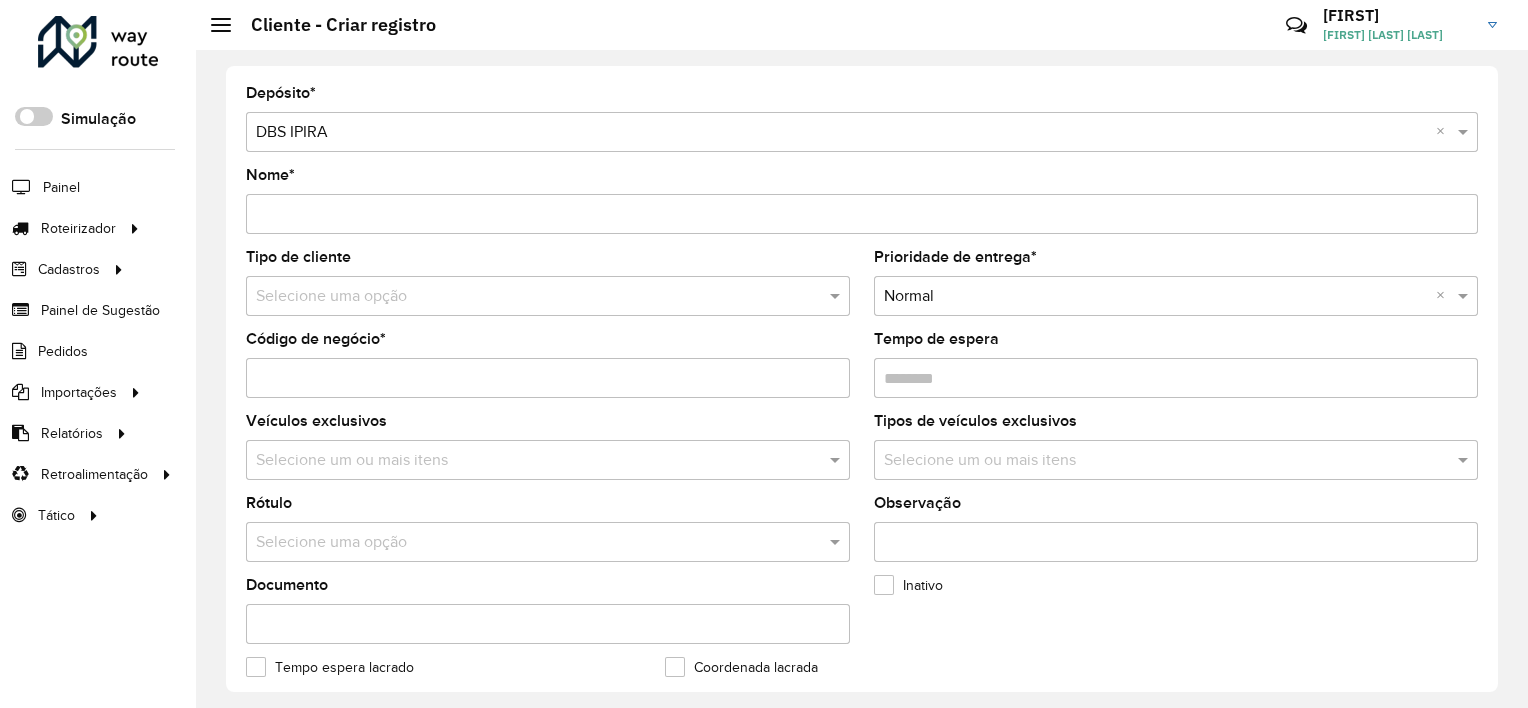 click on "Nome  *" at bounding box center [862, 214] 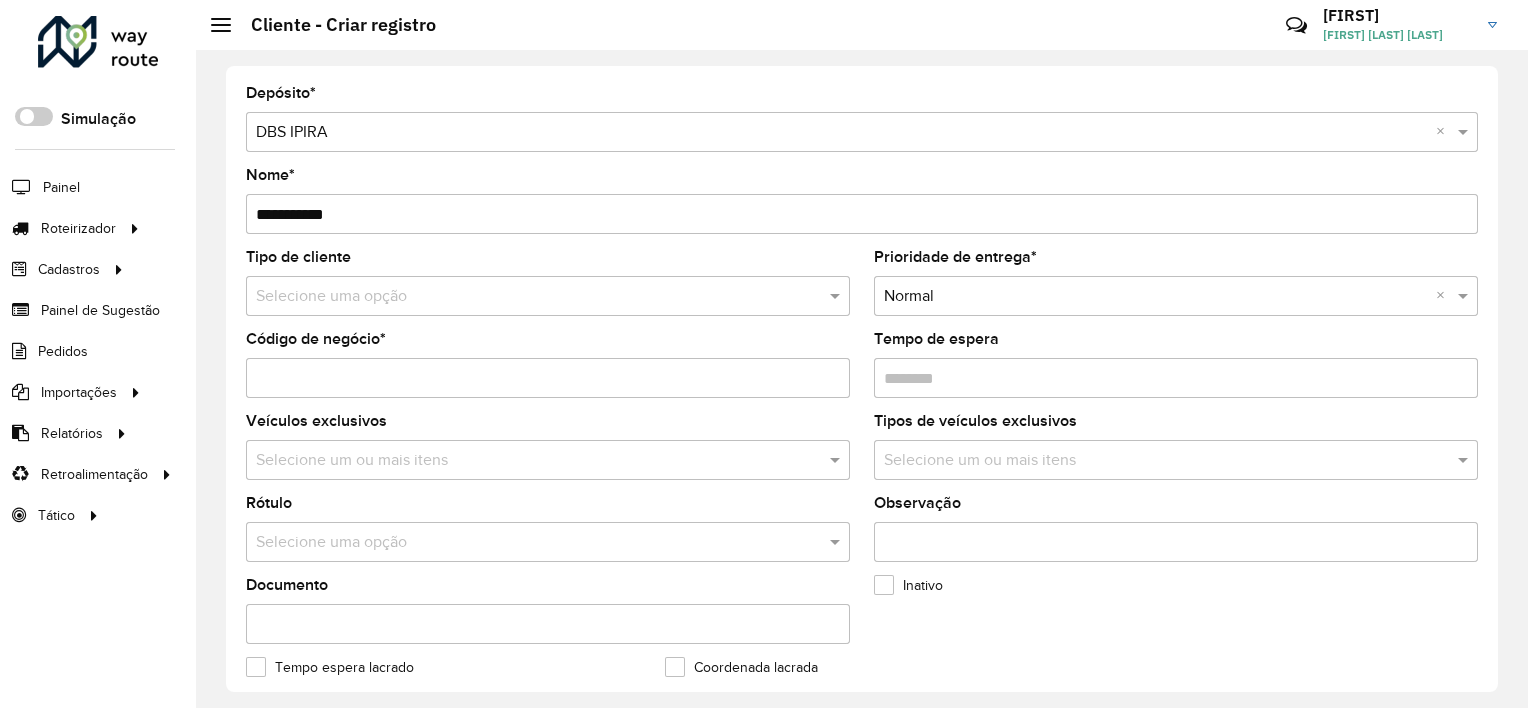 type on "**********" 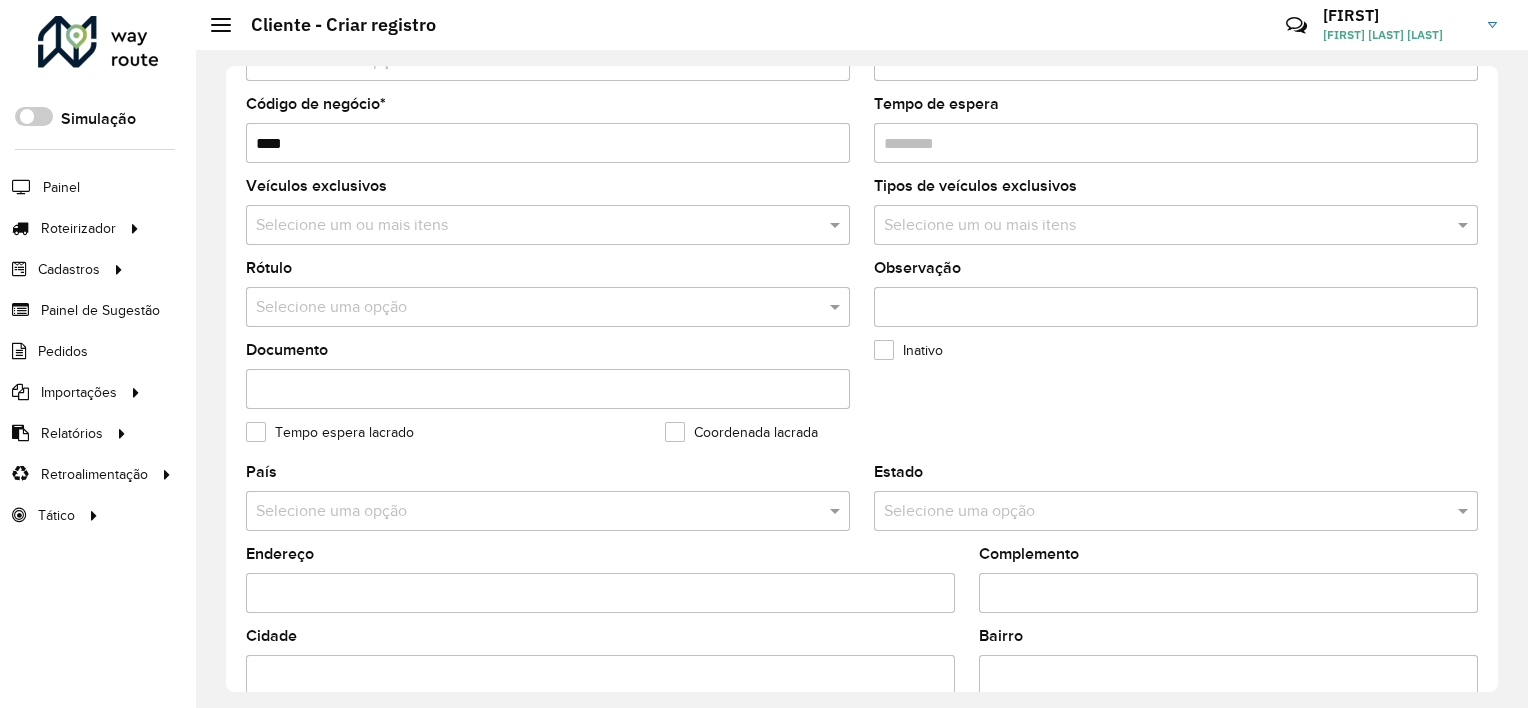 scroll, scrollTop: 240, scrollLeft: 0, axis: vertical 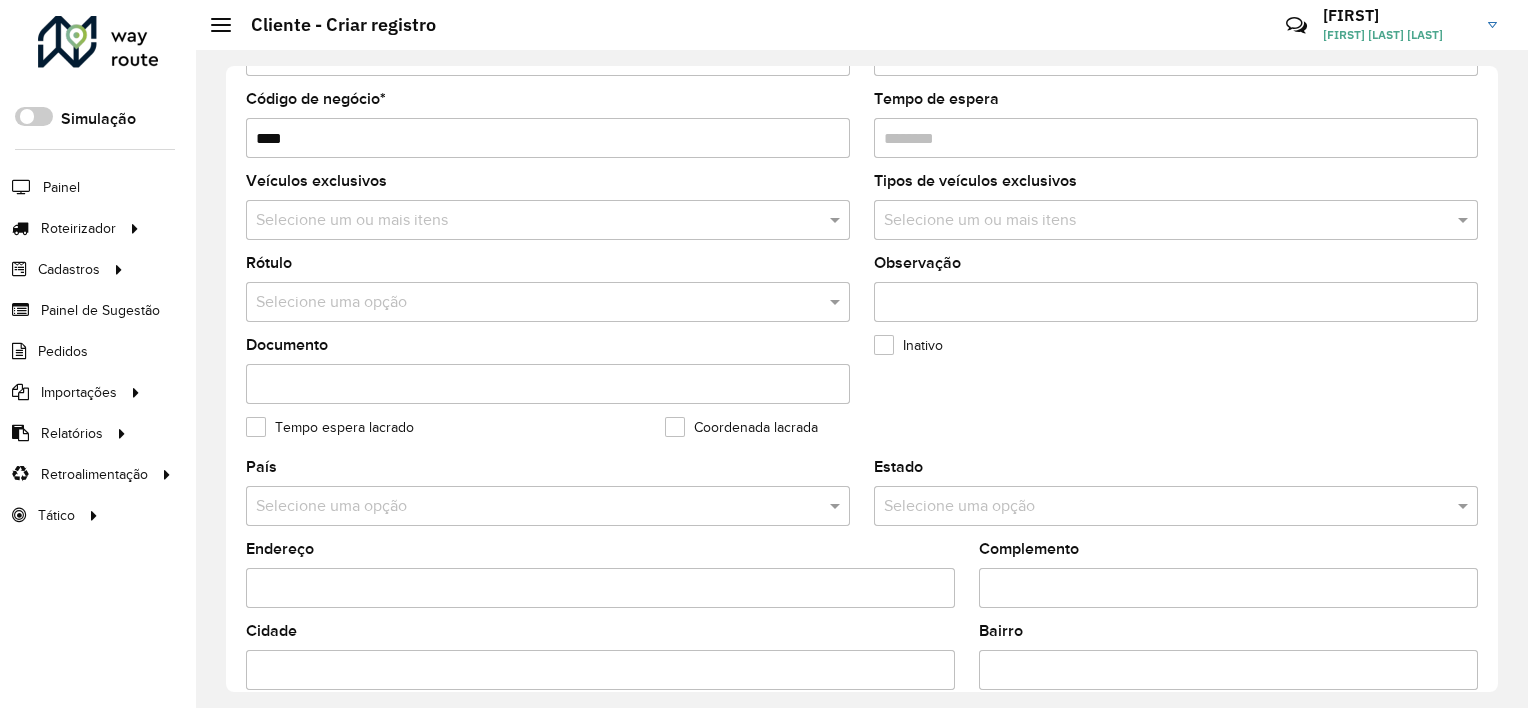 type on "****" 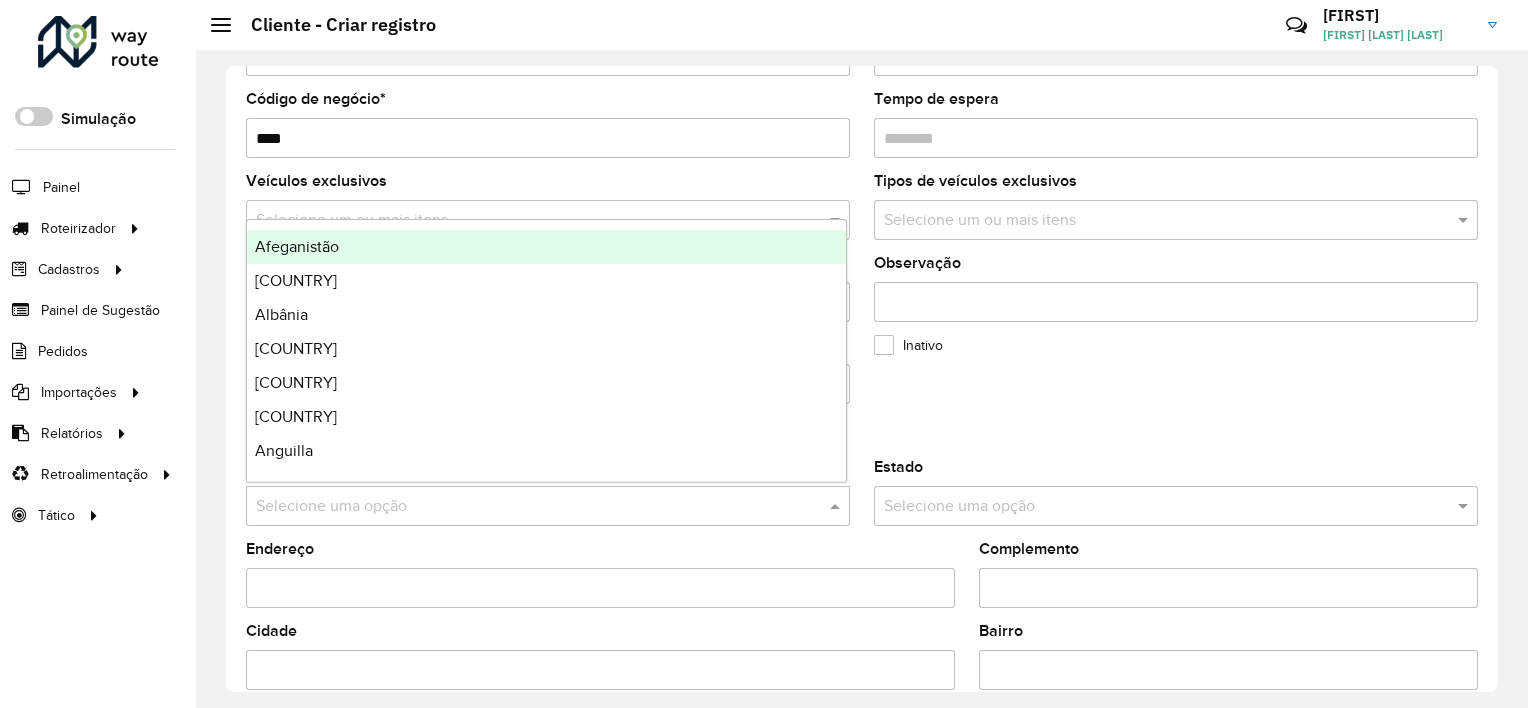 click at bounding box center (528, 507) 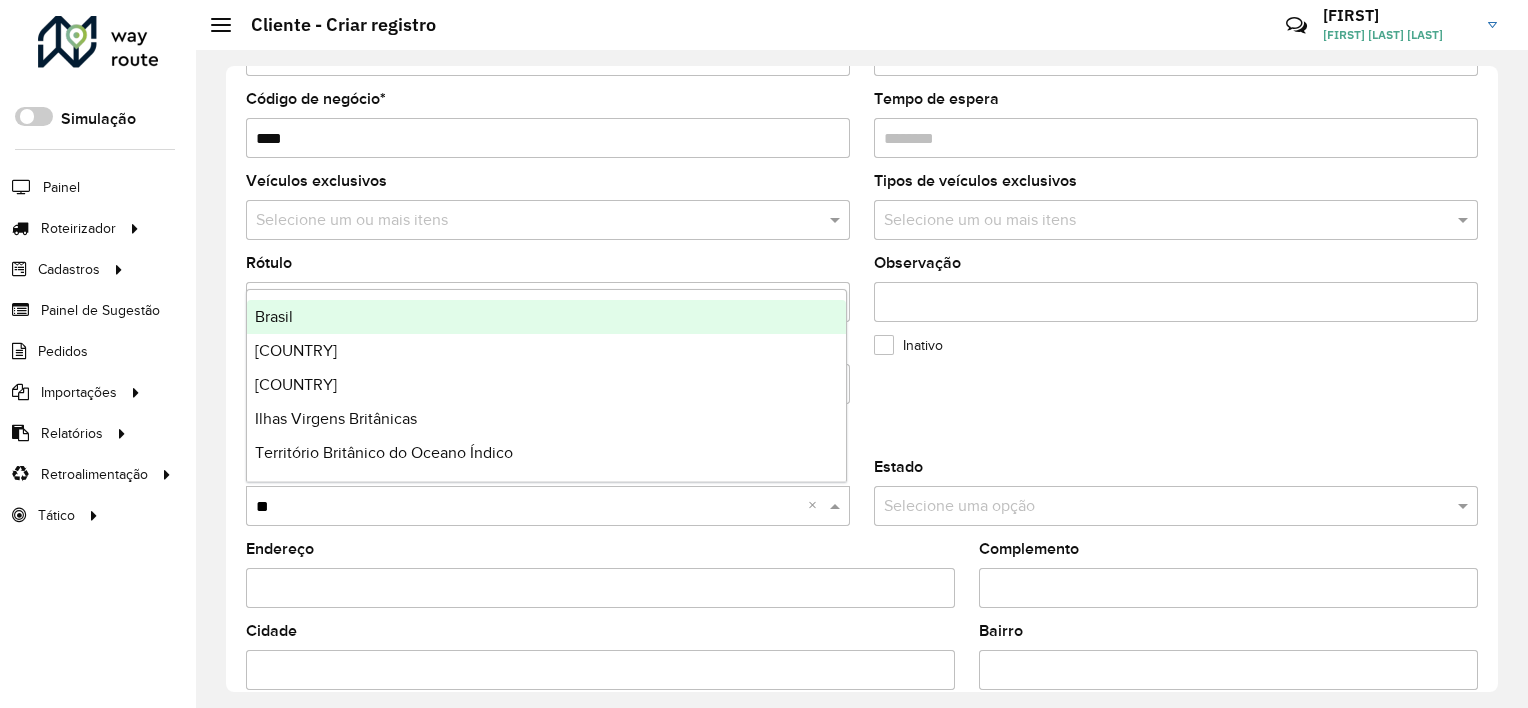type on "***" 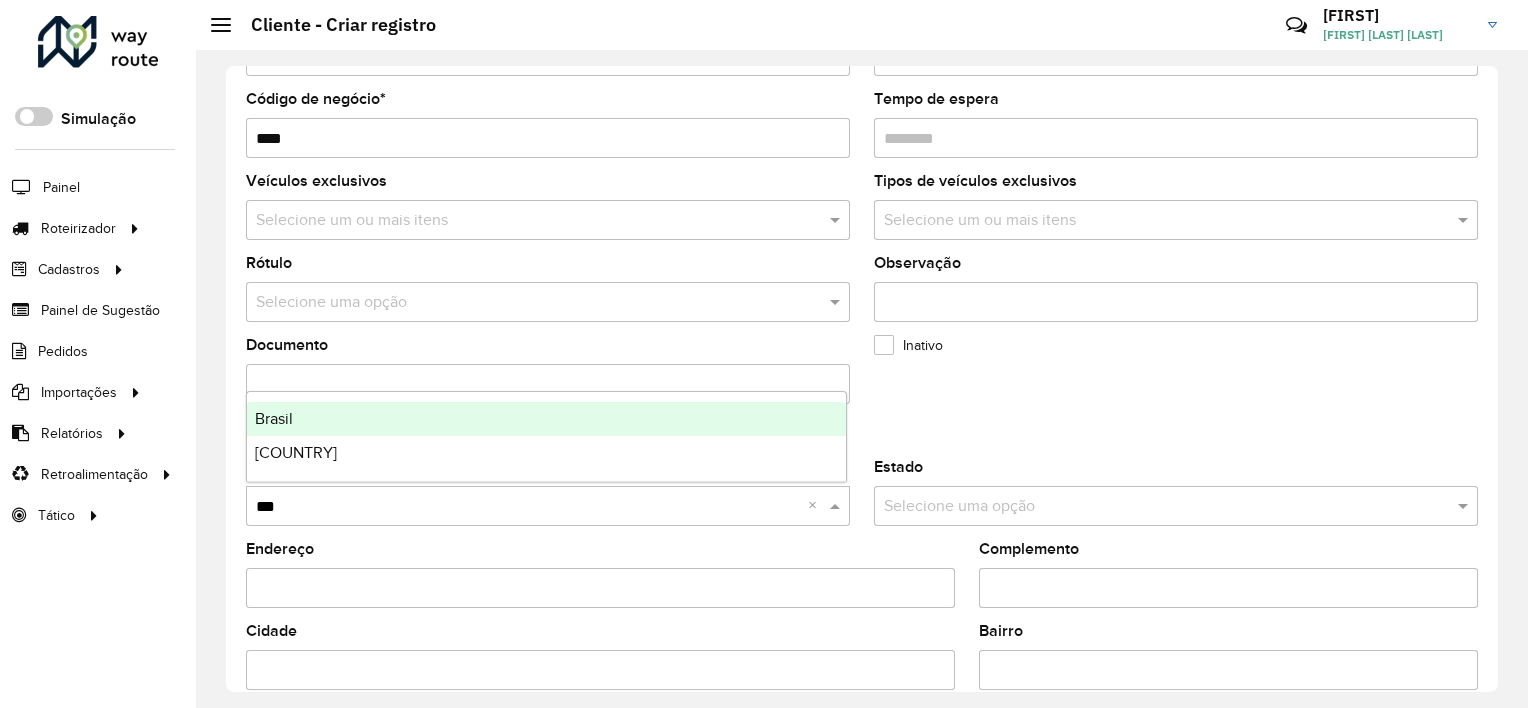 type 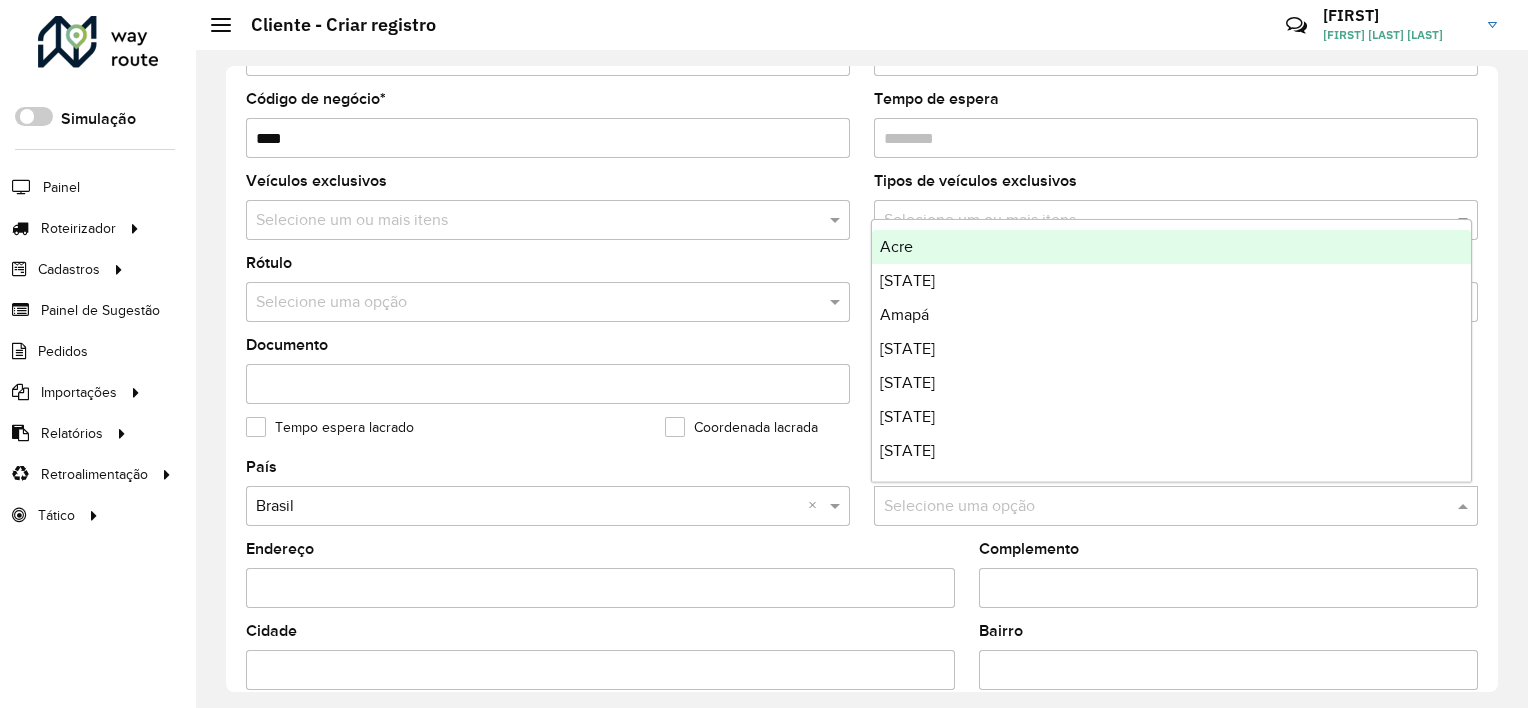 click at bounding box center [1156, 507] 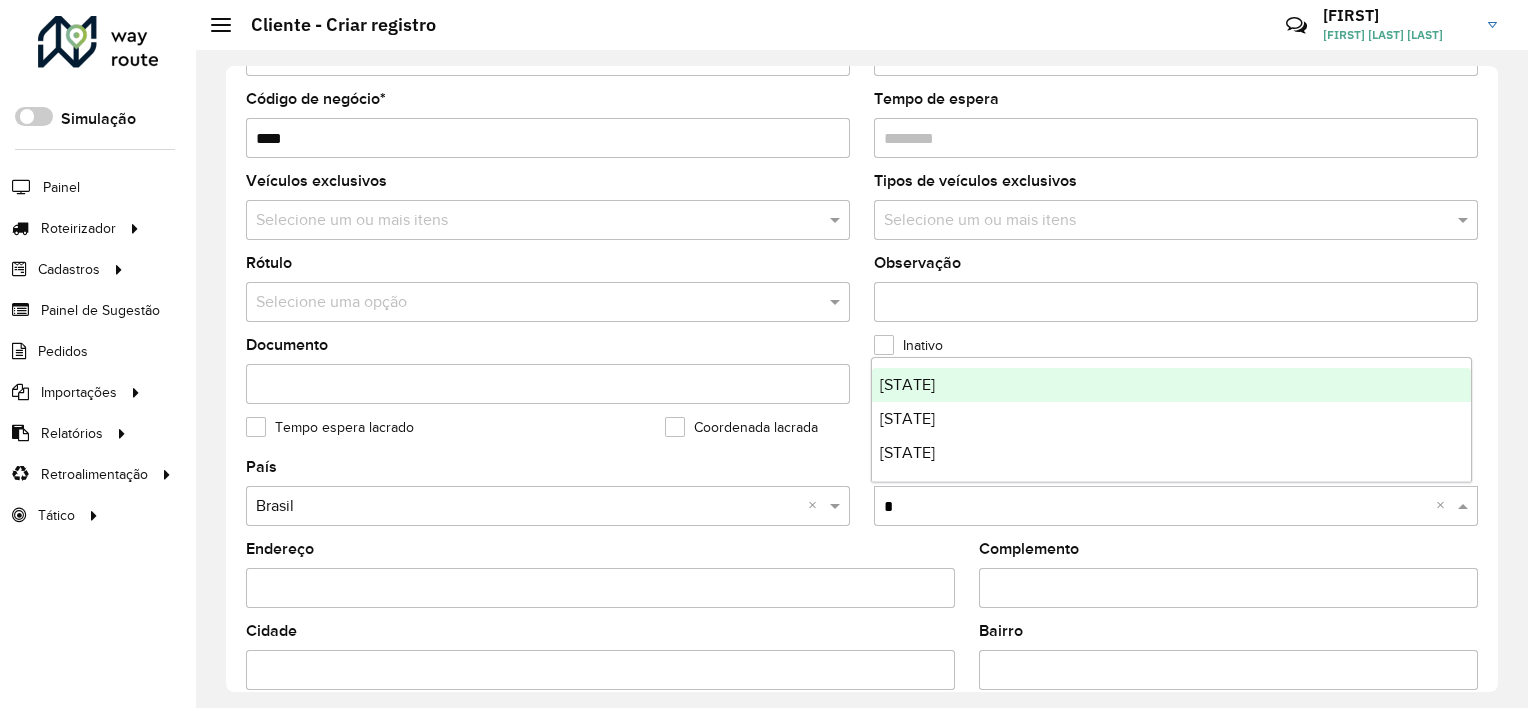 type on "**" 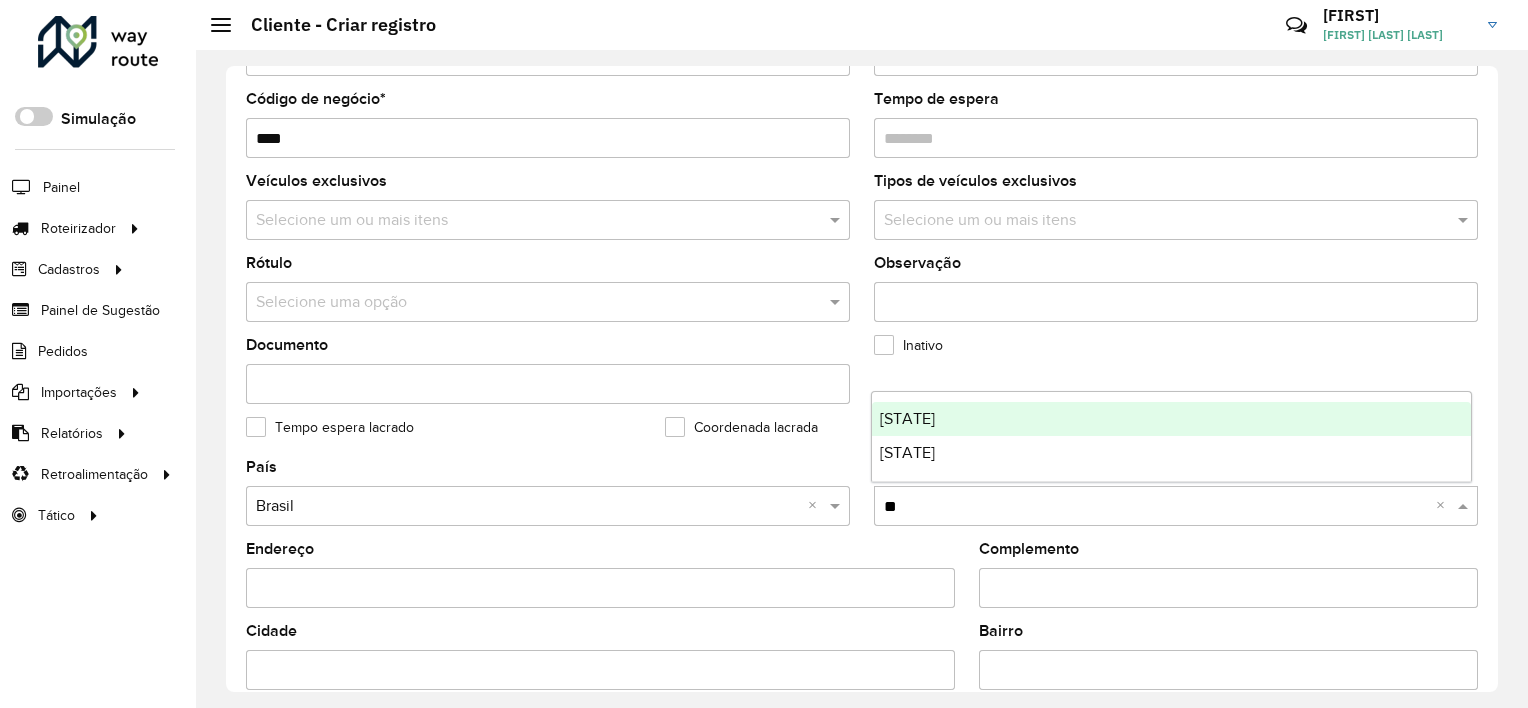 type 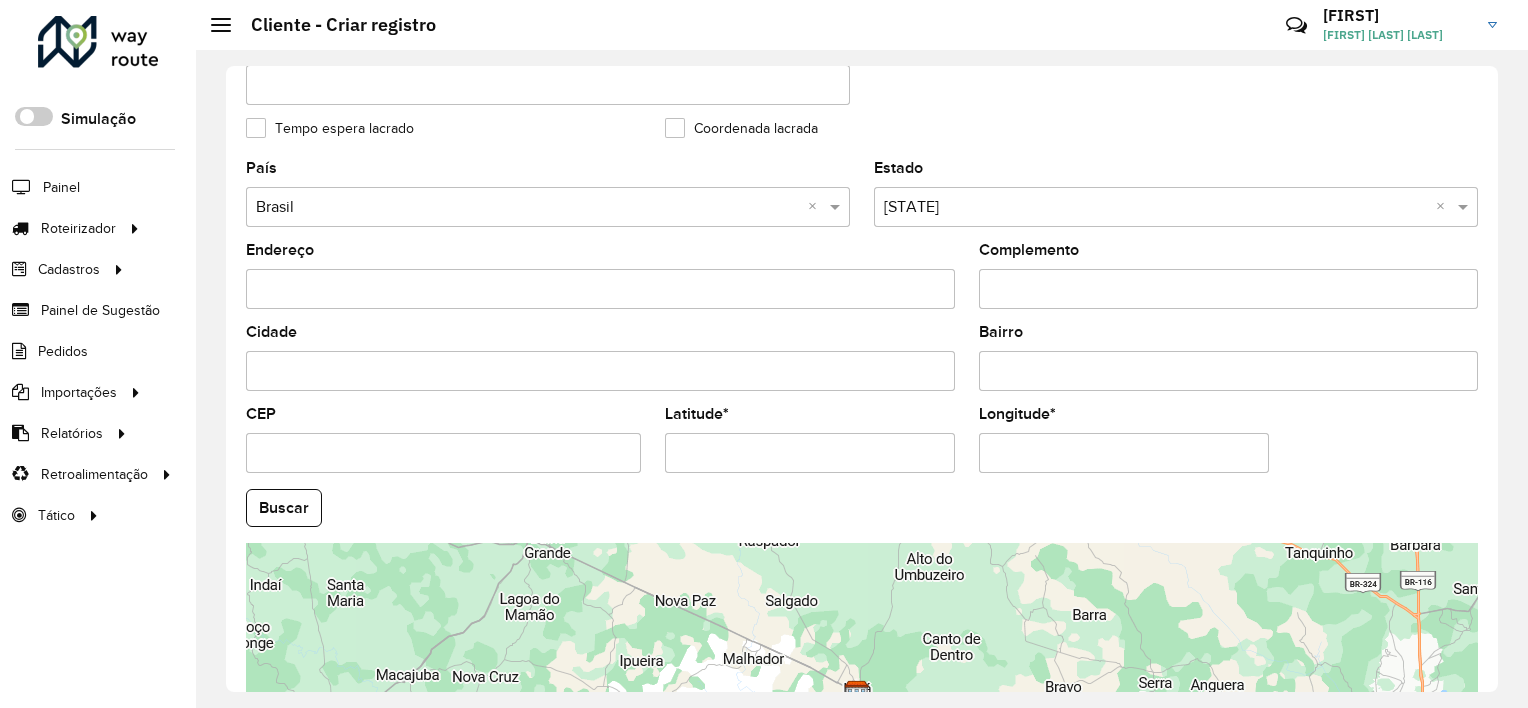scroll, scrollTop: 540, scrollLeft: 0, axis: vertical 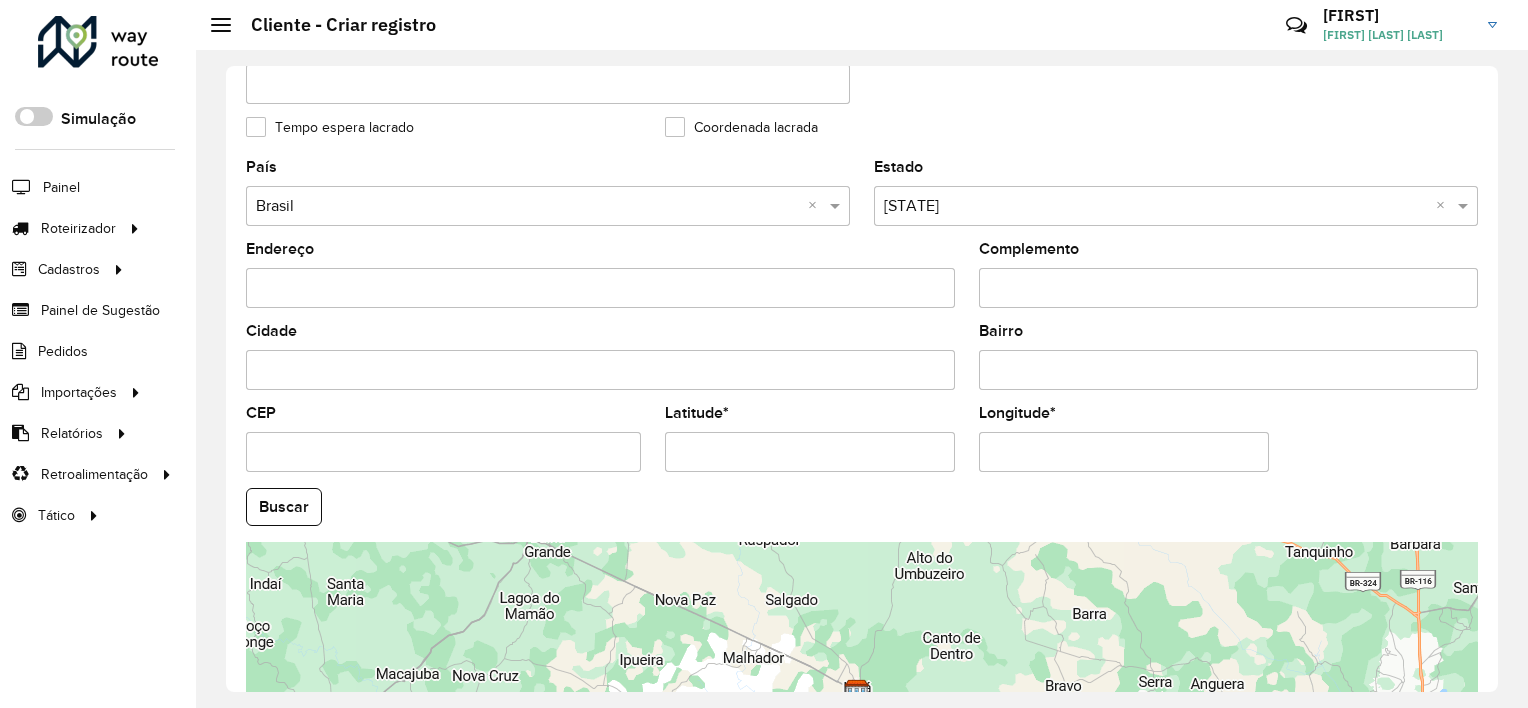 click on "Endereço" at bounding box center [600, 288] 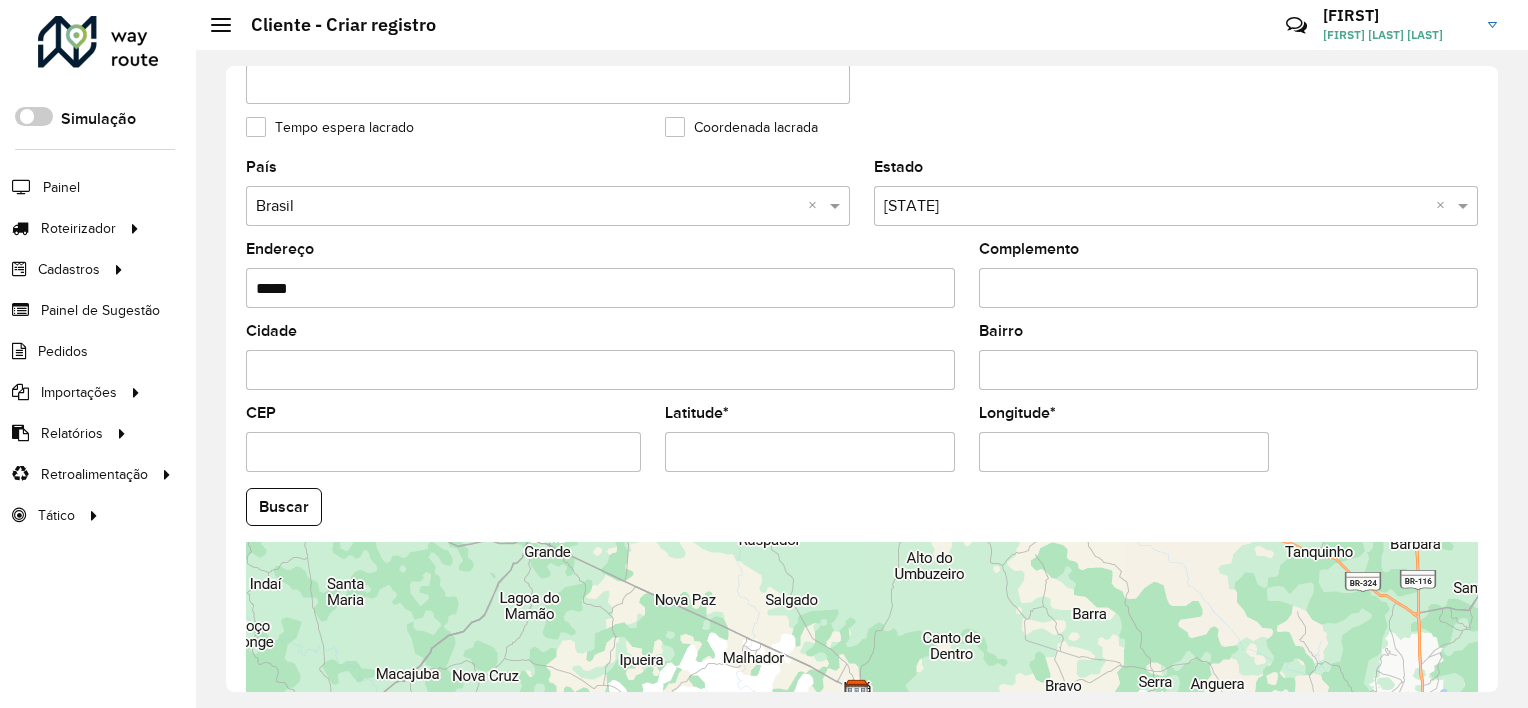type on "*****" 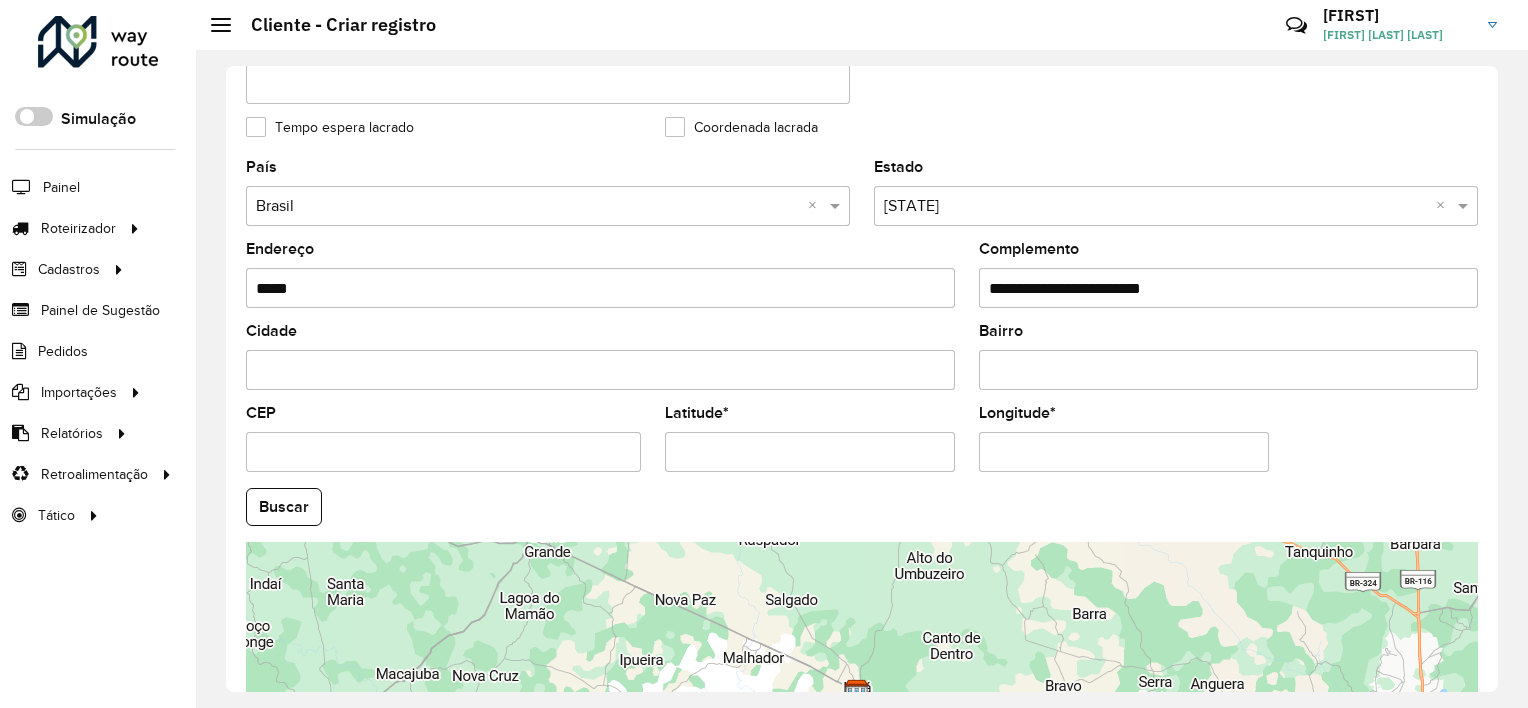 type on "**********" 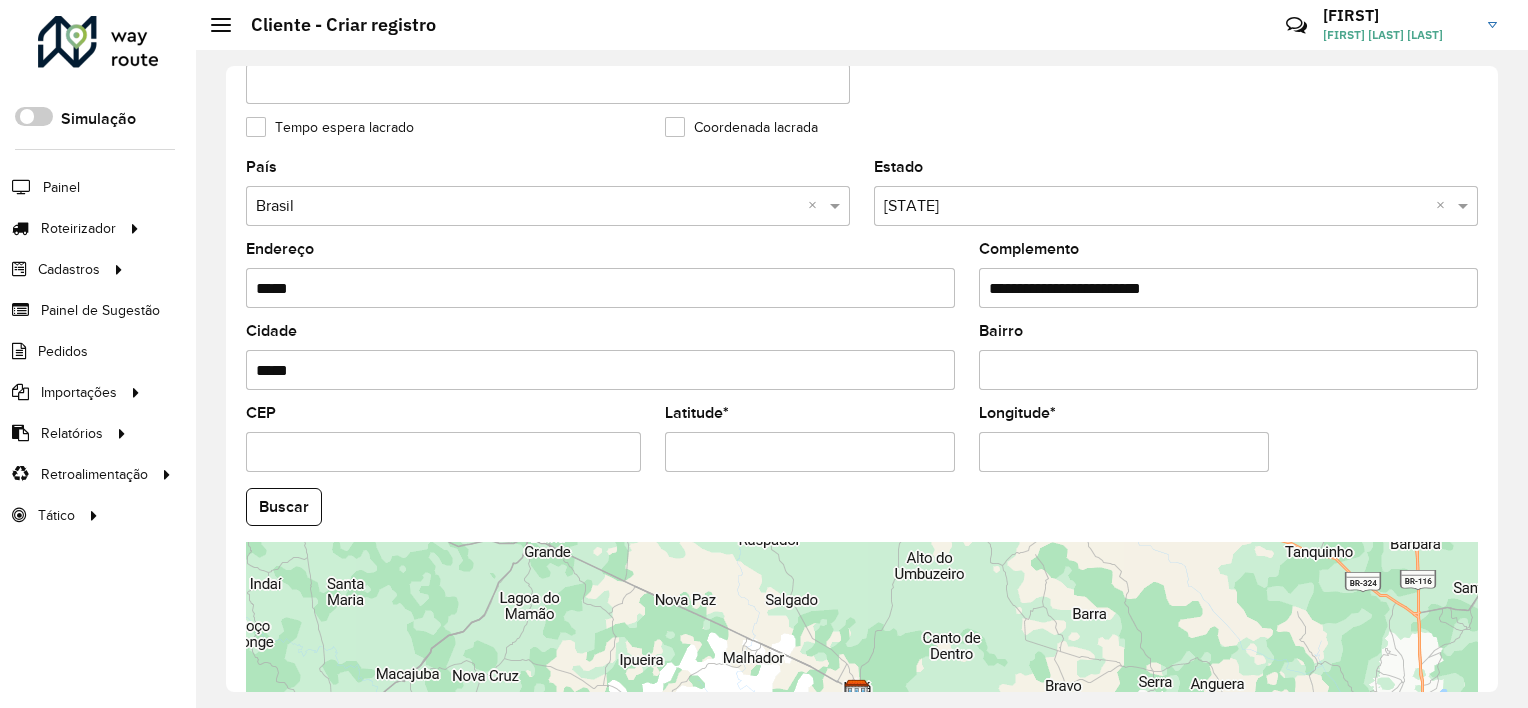 type on "*****" 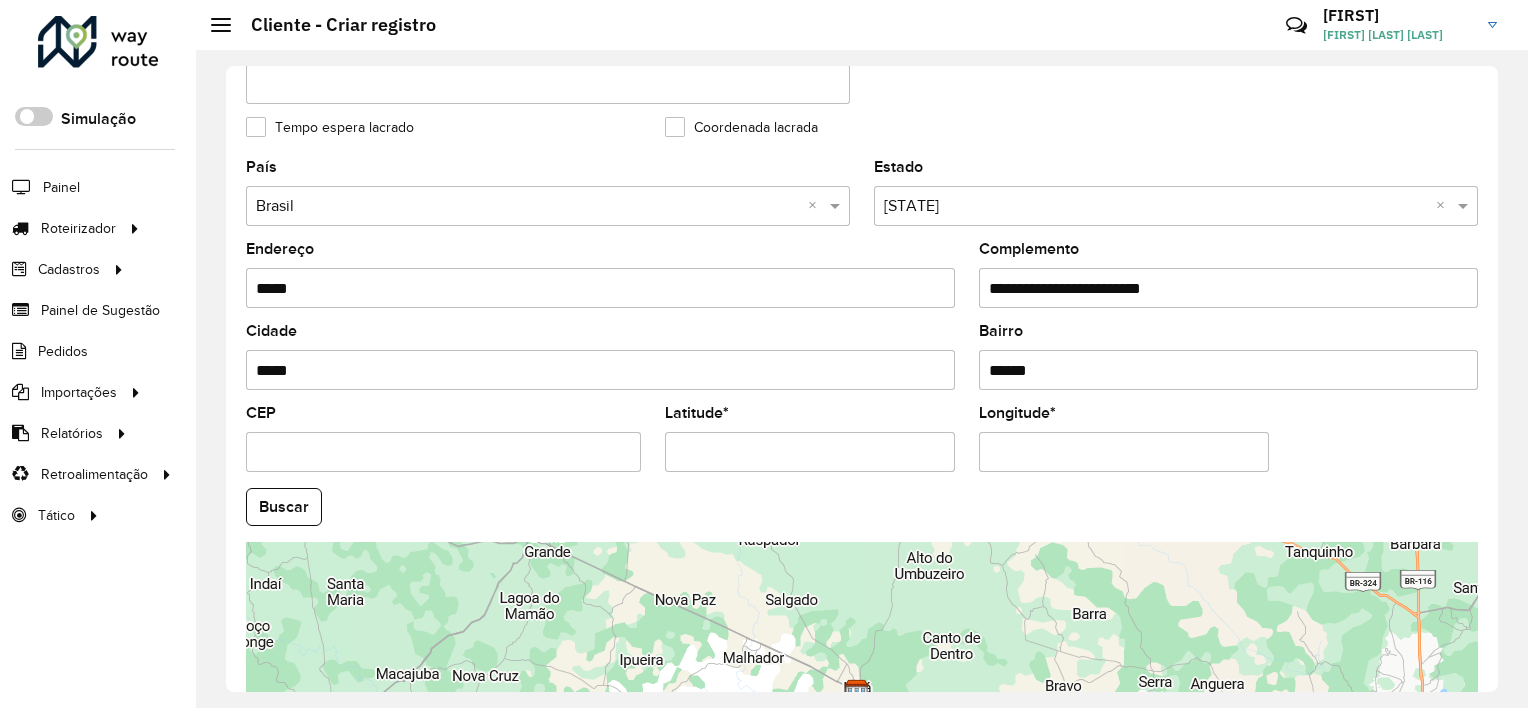type on "******" 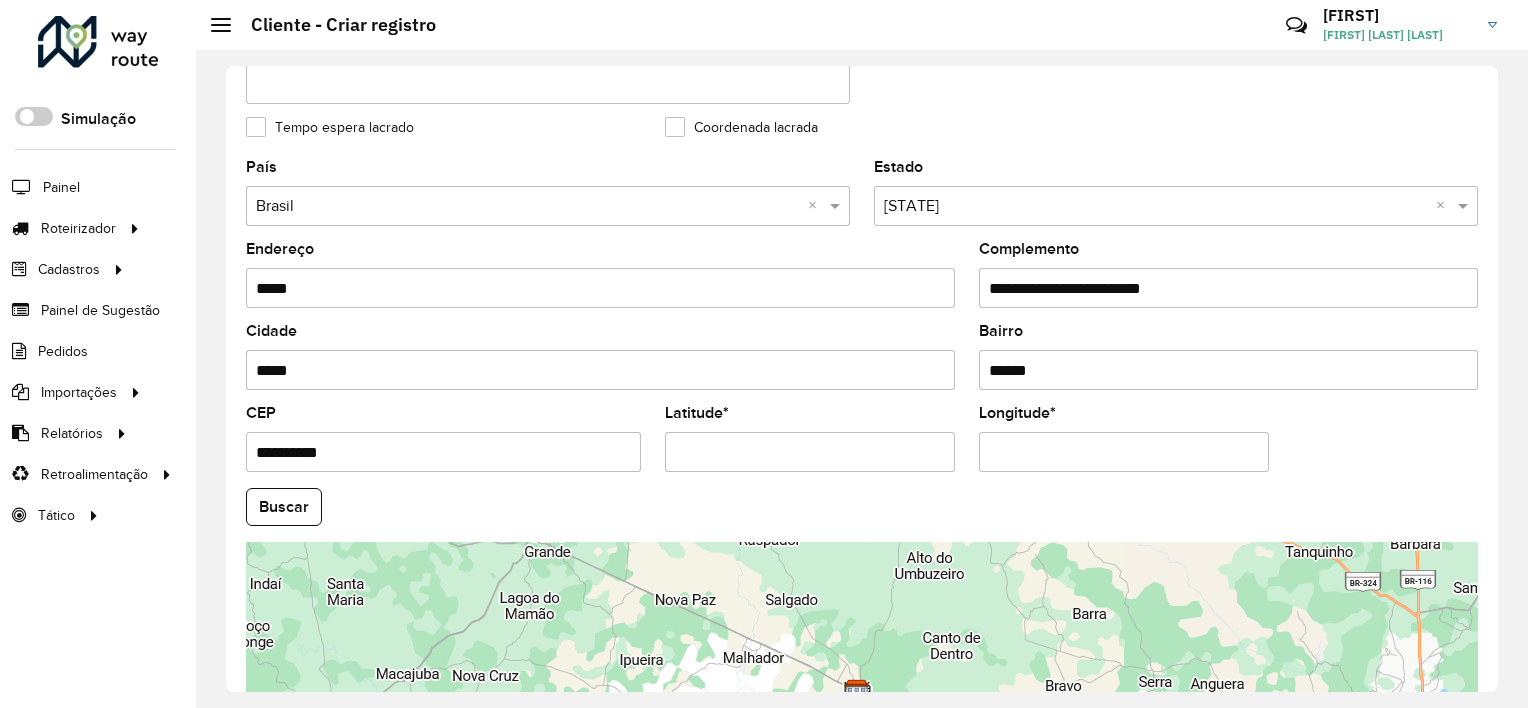 type on "**********" 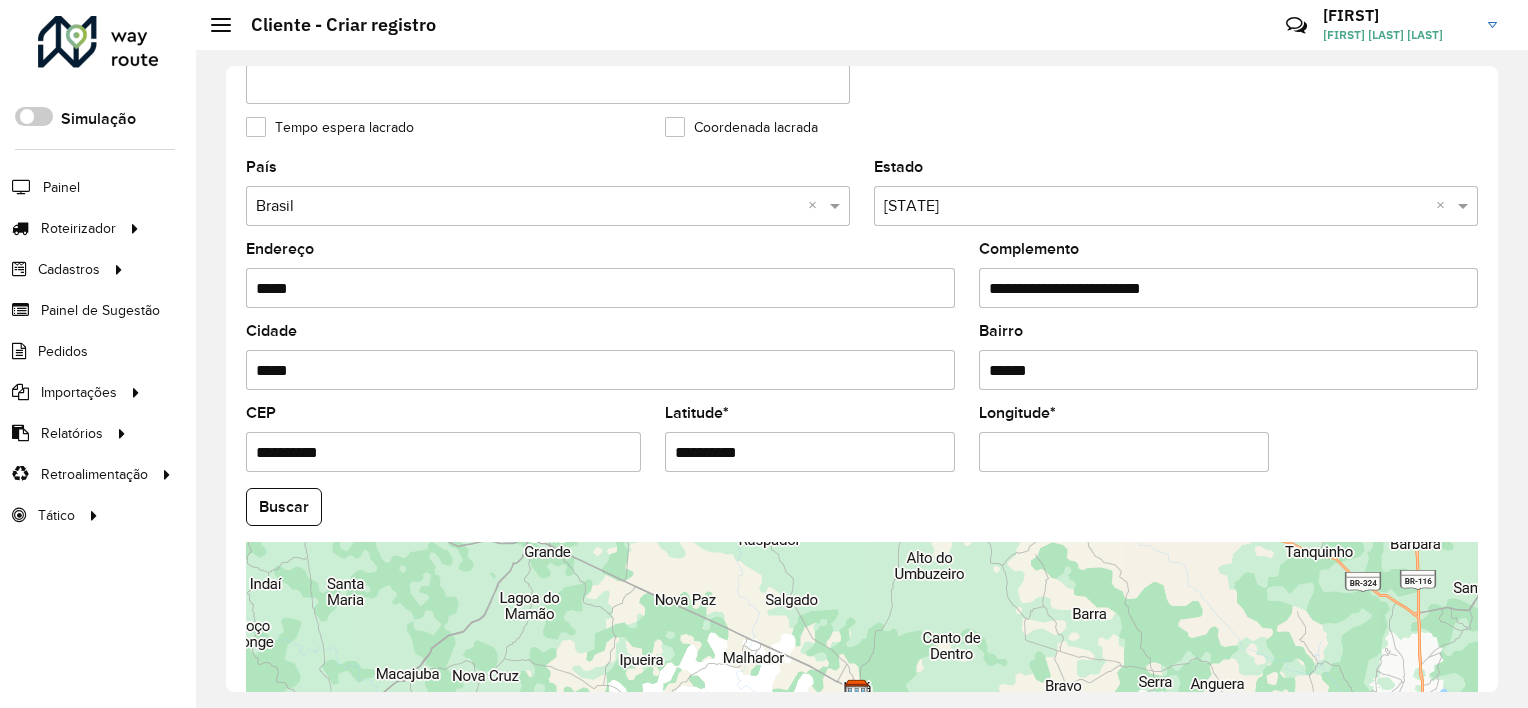 type on "**********" 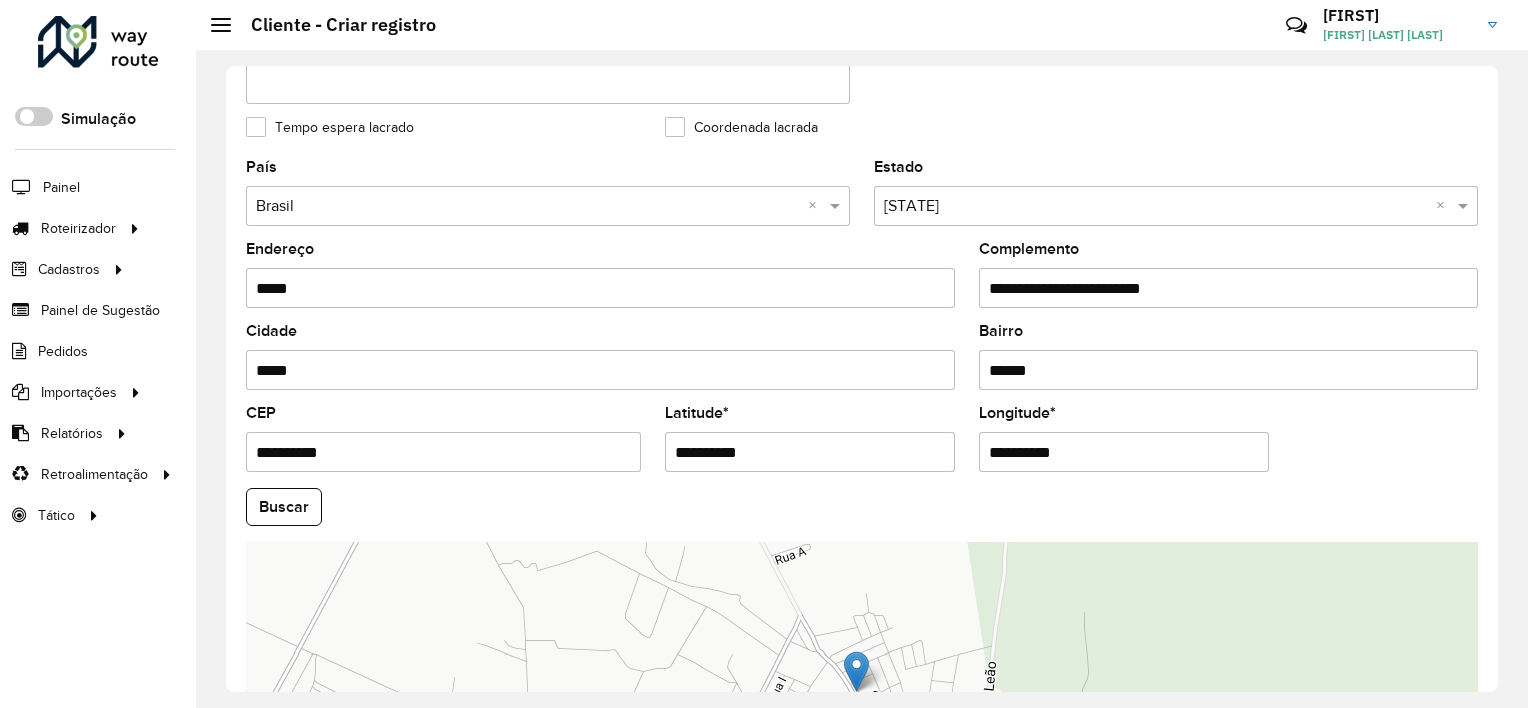 click on "Buscar" 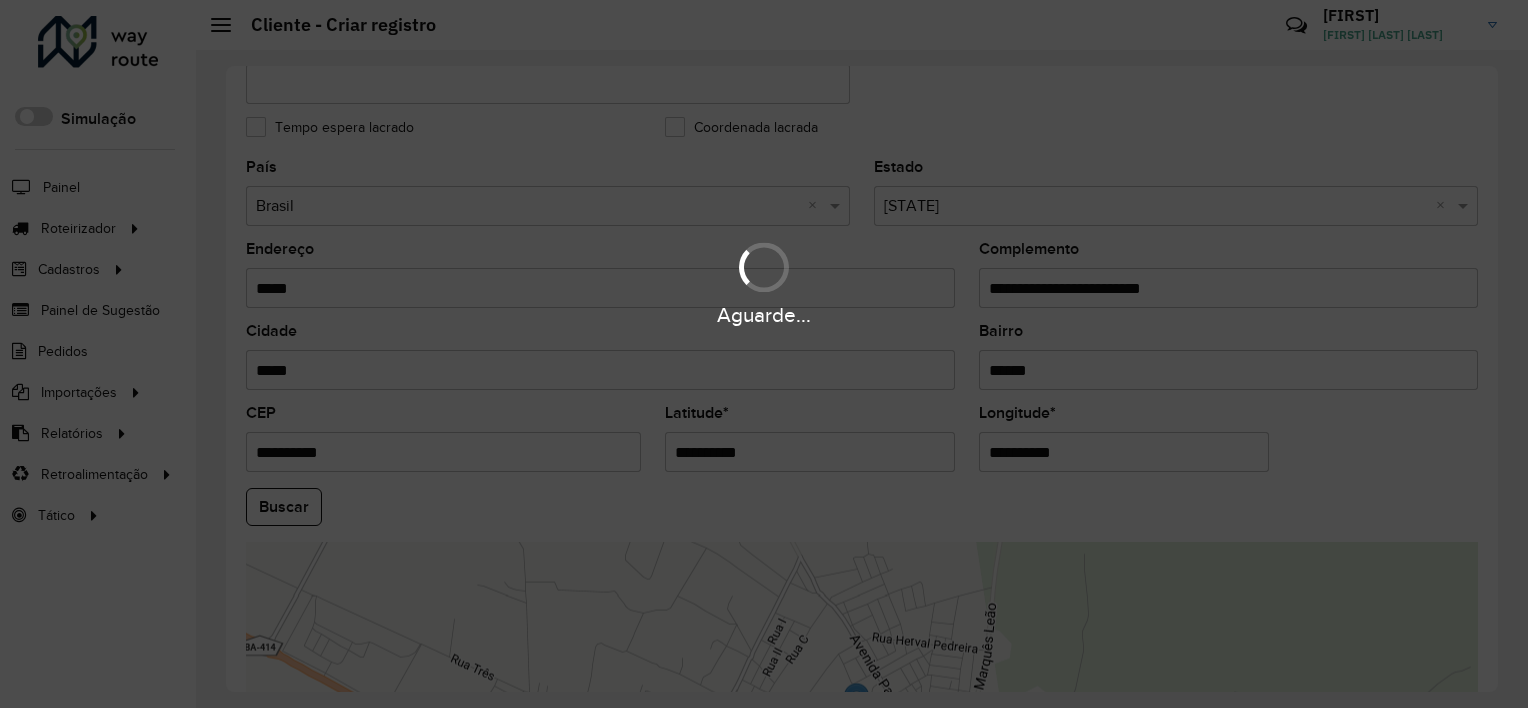click on "Aguarde...  Pop-up bloqueado!  Seu navegador bloqueou automáticamente a abertura de uma nova janela.   Acesse as configurações e adicione o endereço do sistema a lista de permissão.   Fechar  Roteirizador AmbevTech Simulação Painel Roteirizador Entregas Vendas Cadastros Checkpoint Classificações de venda Cliente Consulta de setores Depósito Disponibilidade de veículos Fator tipo de produto Gabarito planner Grupo Rota Fator Tipo Produto Grupo de rotas exclusiva Grupo de setores Layout integração Modelo Parada Pedágio Perfil de Vendedor Ponto de apoio FAD Produto Restrição de Atendimento Planner Rodízio de placa Rota exclusiva FAD Rótulo Setor Setor Planner Tipo de cliente Tipo de veículo Tipo de veículo RN Transportadora Vendedor Veículo Painel de Sugestão Pedidos Importações Classificação e volume de venda Clientes Fator tipo produto Gabarito planner Grade de atendimento Janela de atendimento Localização Pedidos Restrição de Atendimento Planner Tempo de espera Vendedor Veículos" at bounding box center (764, 354) 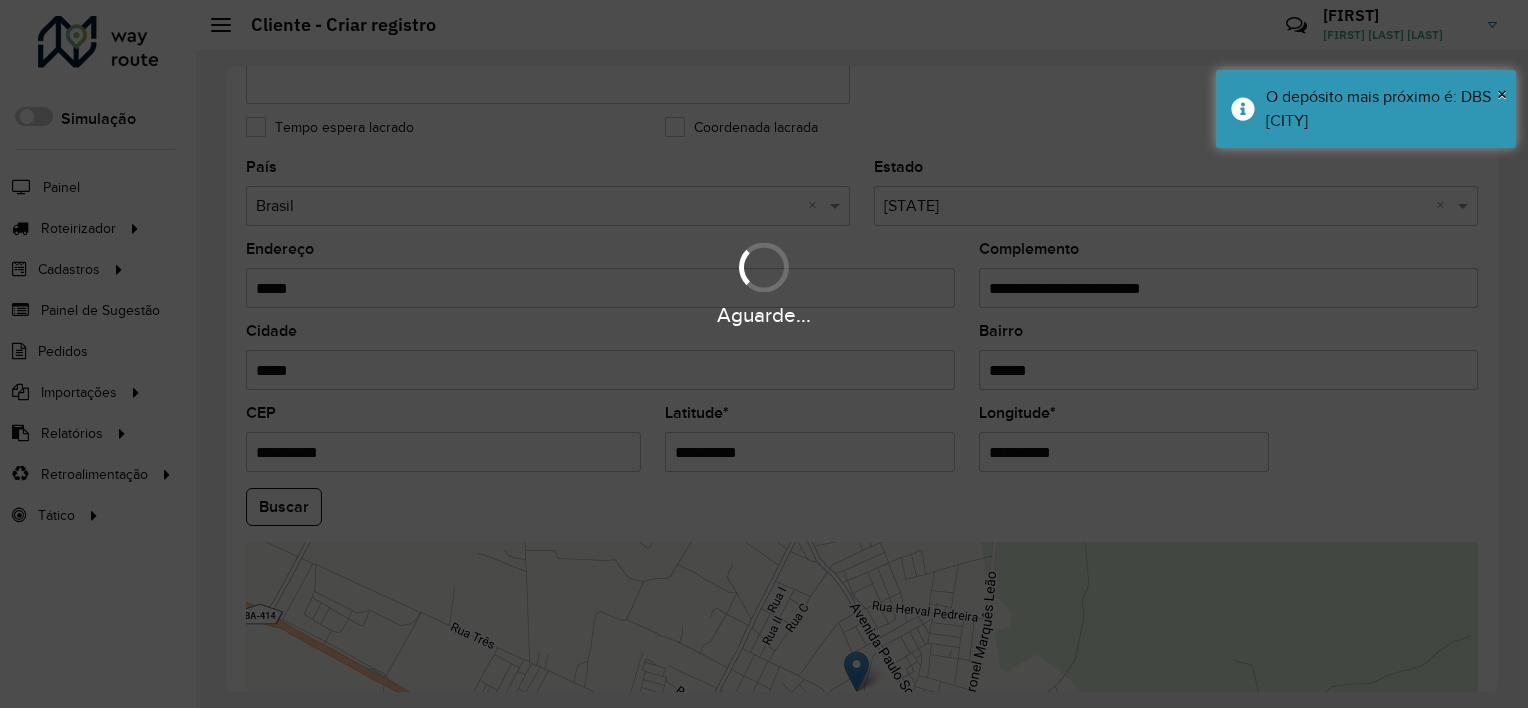 click on "Aguarde..." at bounding box center (764, 354) 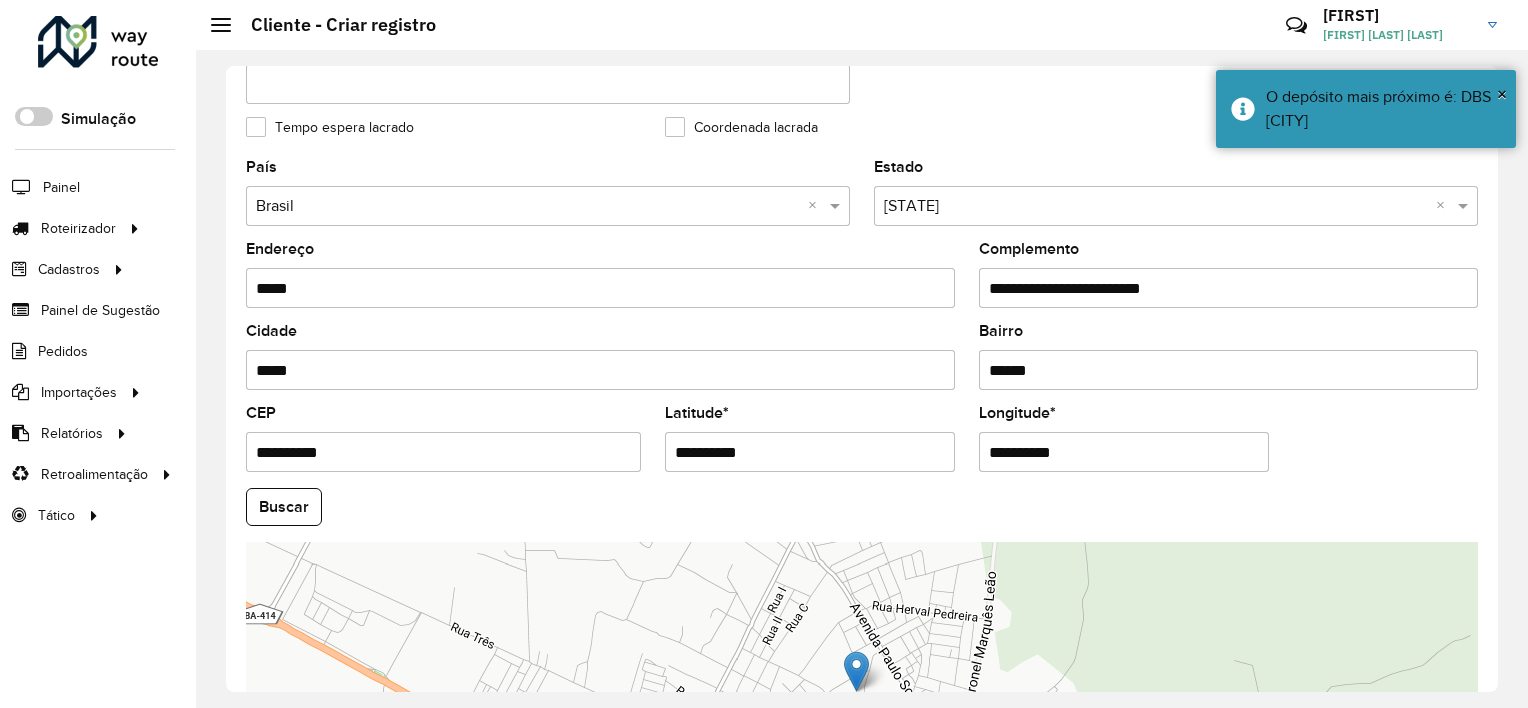 click on "**********" at bounding box center (1124, 452) 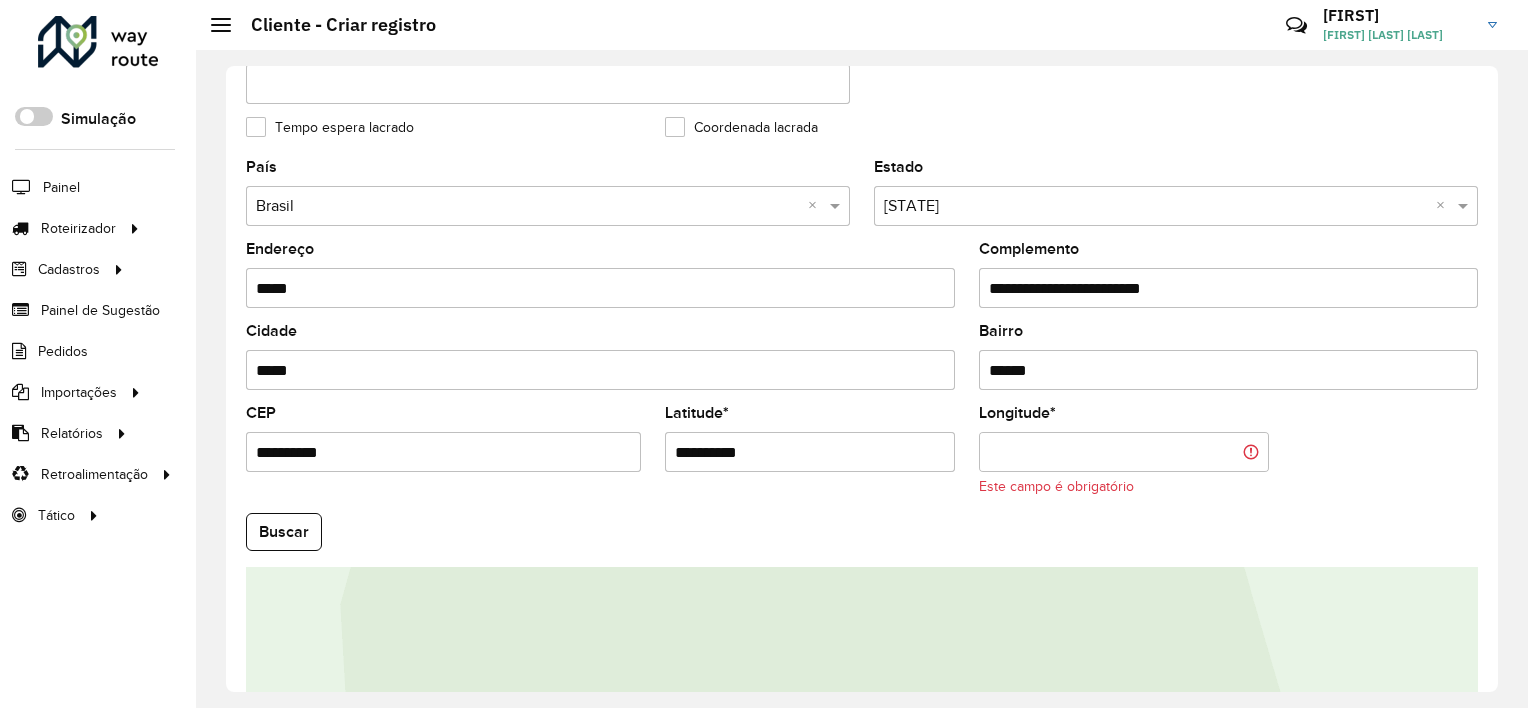 click on "Longitude  *" at bounding box center [1124, 452] 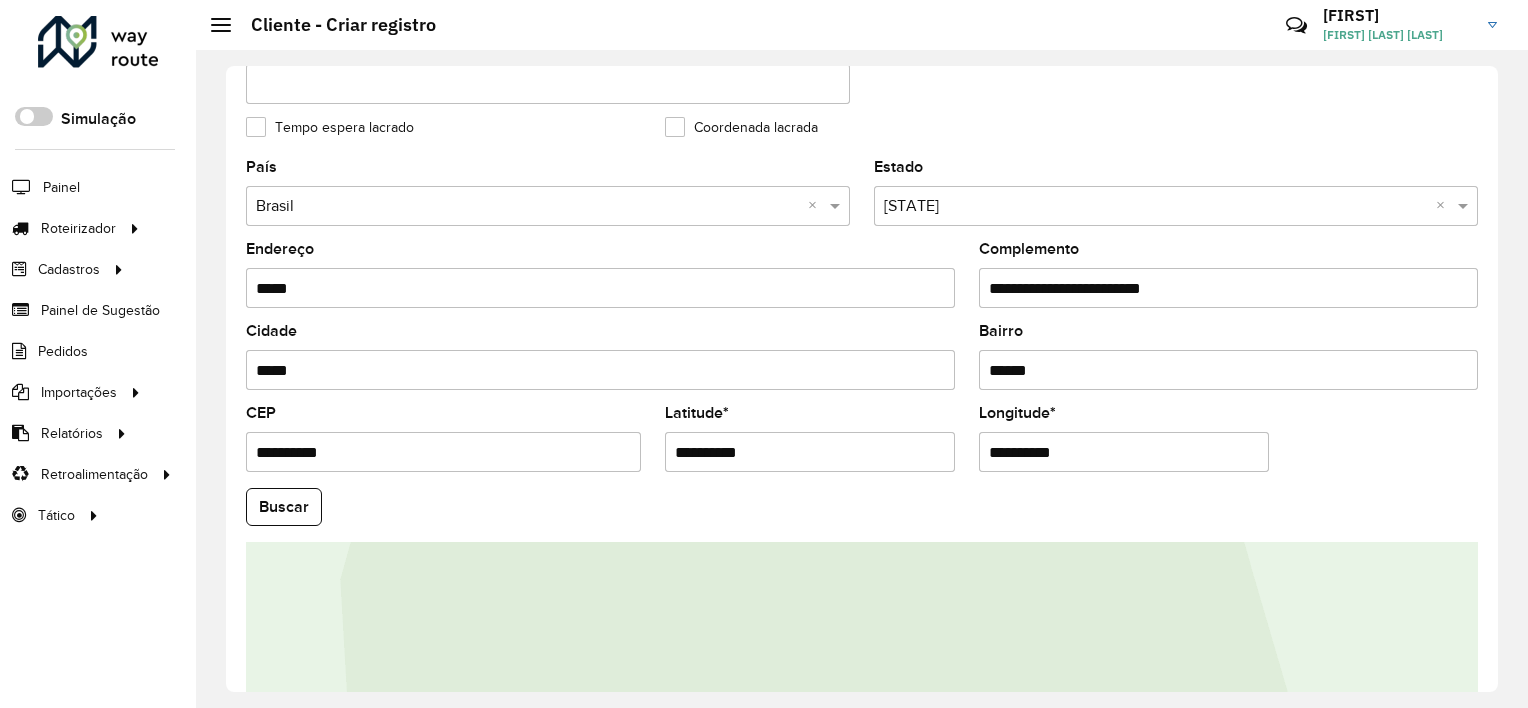 scroll, scrollTop: 772, scrollLeft: 0, axis: vertical 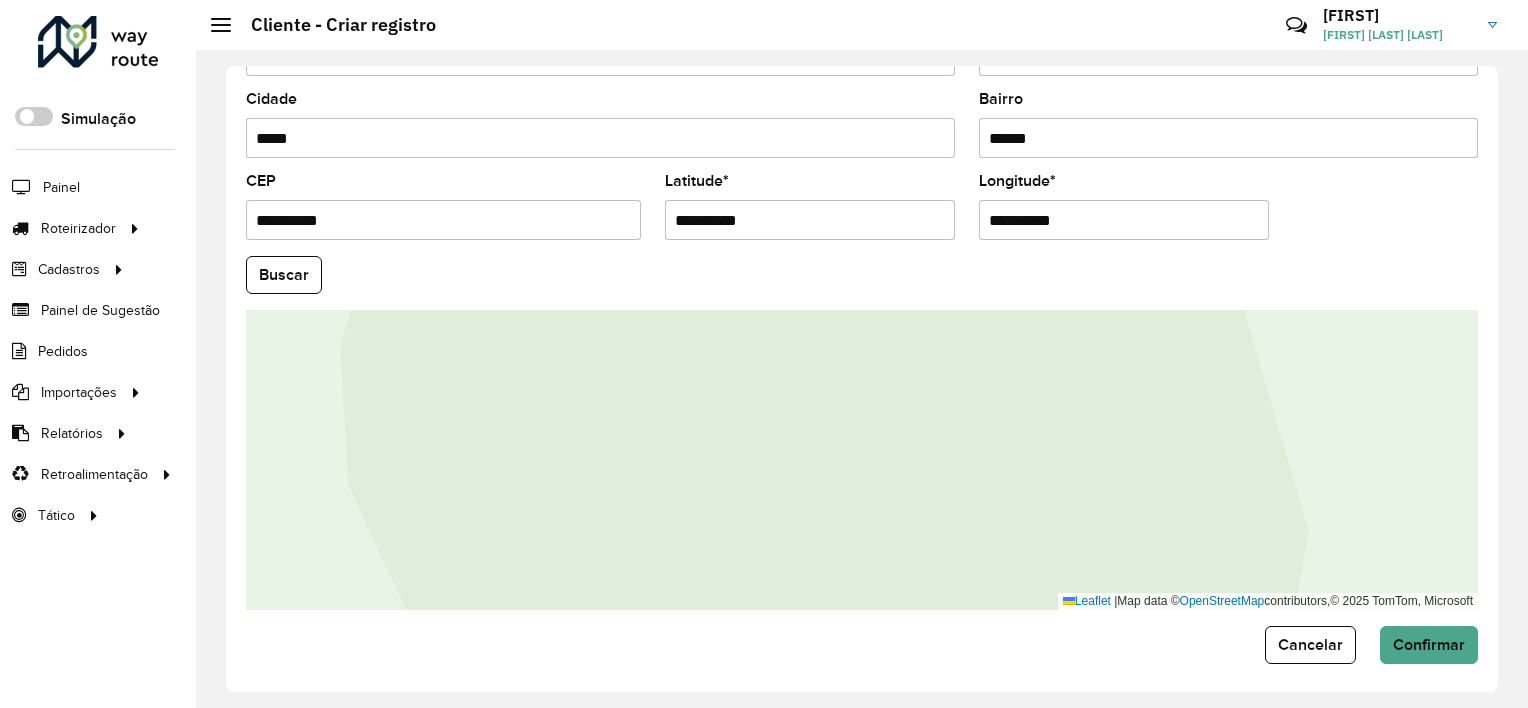 type on "**********" 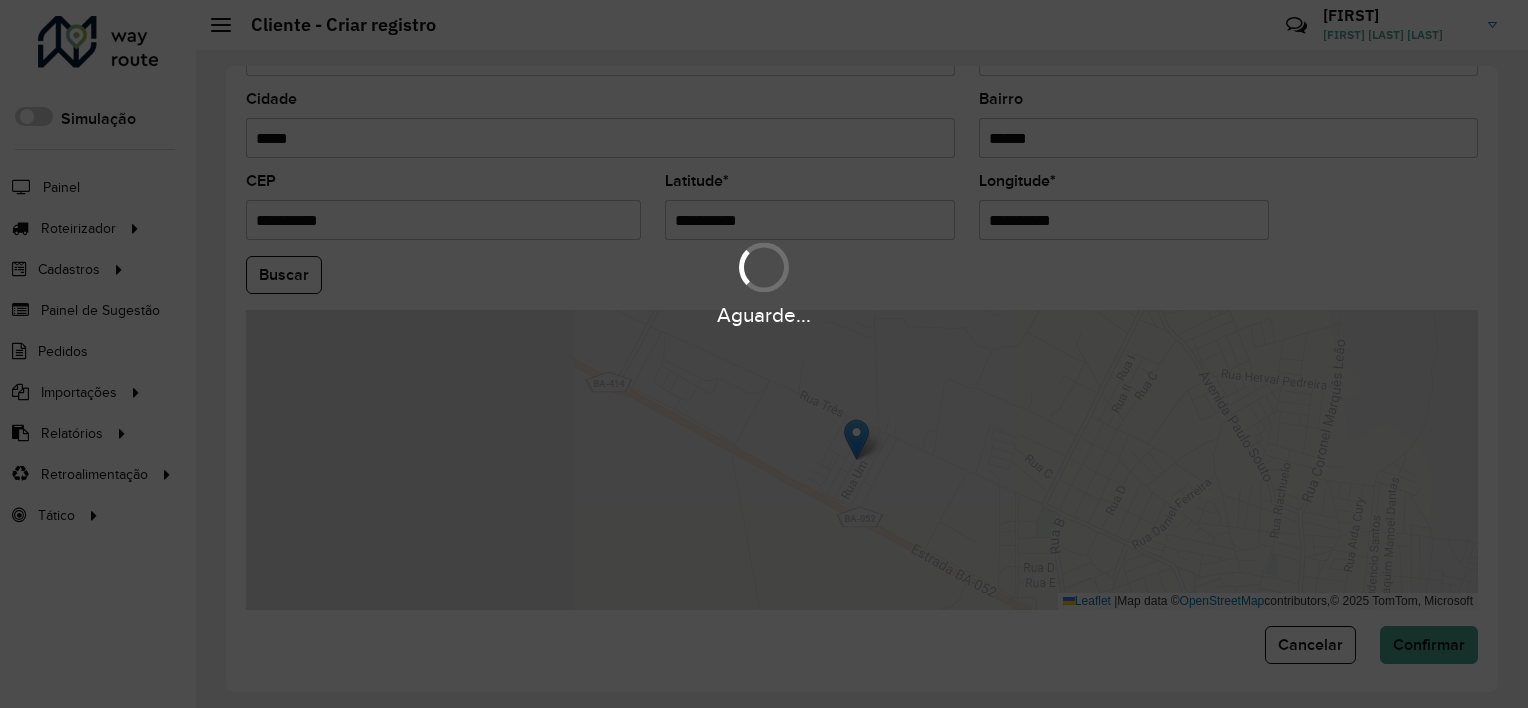click on "Aguarde...  Pop-up bloqueado!  Seu navegador bloqueou automáticamente a abertura de uma nova janela.   Acesse as configurações e adicione o endereço do sistema a lista de permissão.   Fechar  Roteirizador AmbevTech Simulação Painel Roteirizador Entregas Vendas Cadastros Checkpoint Classificações de venda Cliente Consulta de setores Depósito Disponibilidade de veículos Fator tipo de produto Gabarito planner Grupo Rota Fator Tipo Produto Grupo de rotas exclusiva Grupo de setores Layout integração Modelo Parada Pedágio Perfil de Vendedor Ponto de apoio FAD Produto Restrição de Atendimento Planner Rodízio de placa Rota exclusiva FAD Rótulo Setor Setor Planner Tipo de cliente Tipo de veículo Tipo de veículo RN Transportadora Vendedor Veículo Painel de Sugestão Pedidos Importações Classificação e volume de venda Clientes Fator tipo produto Gabarito planner Grade de atendimento Janela de atendimento Localização Pedidos Restrição de Atendimento Planner Tempo de espera Vendedor Veículos" at bounding box center (764, 354) 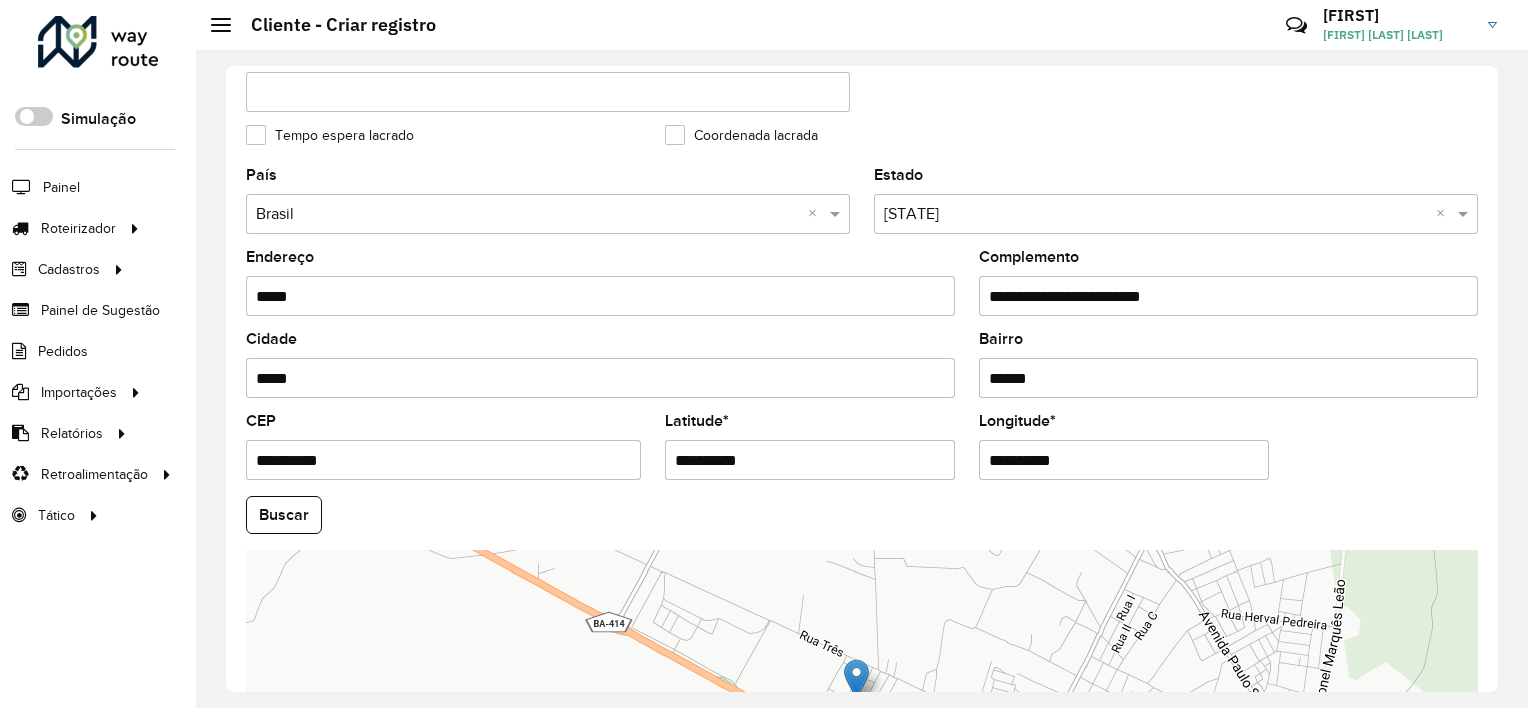 scroll, scrollTop: 772, scrollLeft: 0, axis: vertical 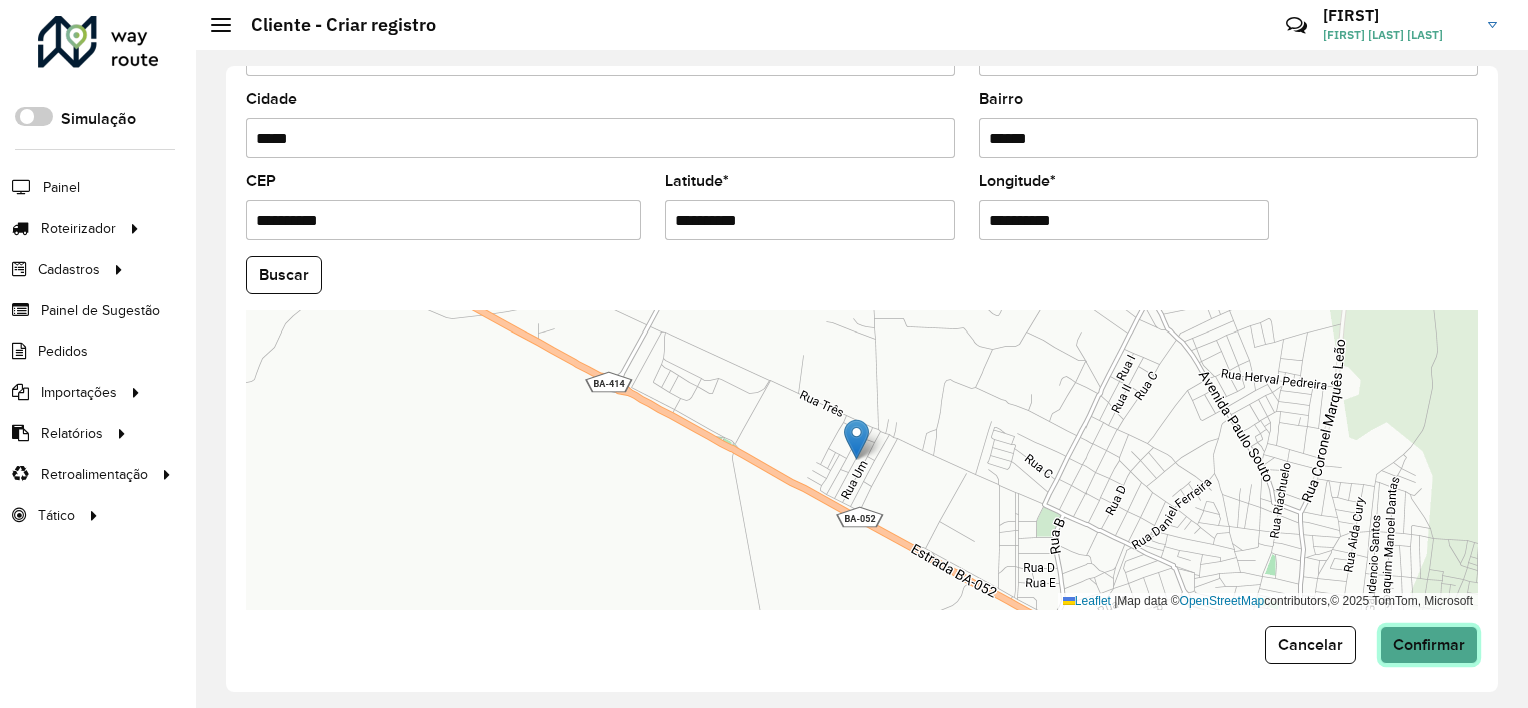 click on "Confirmar" 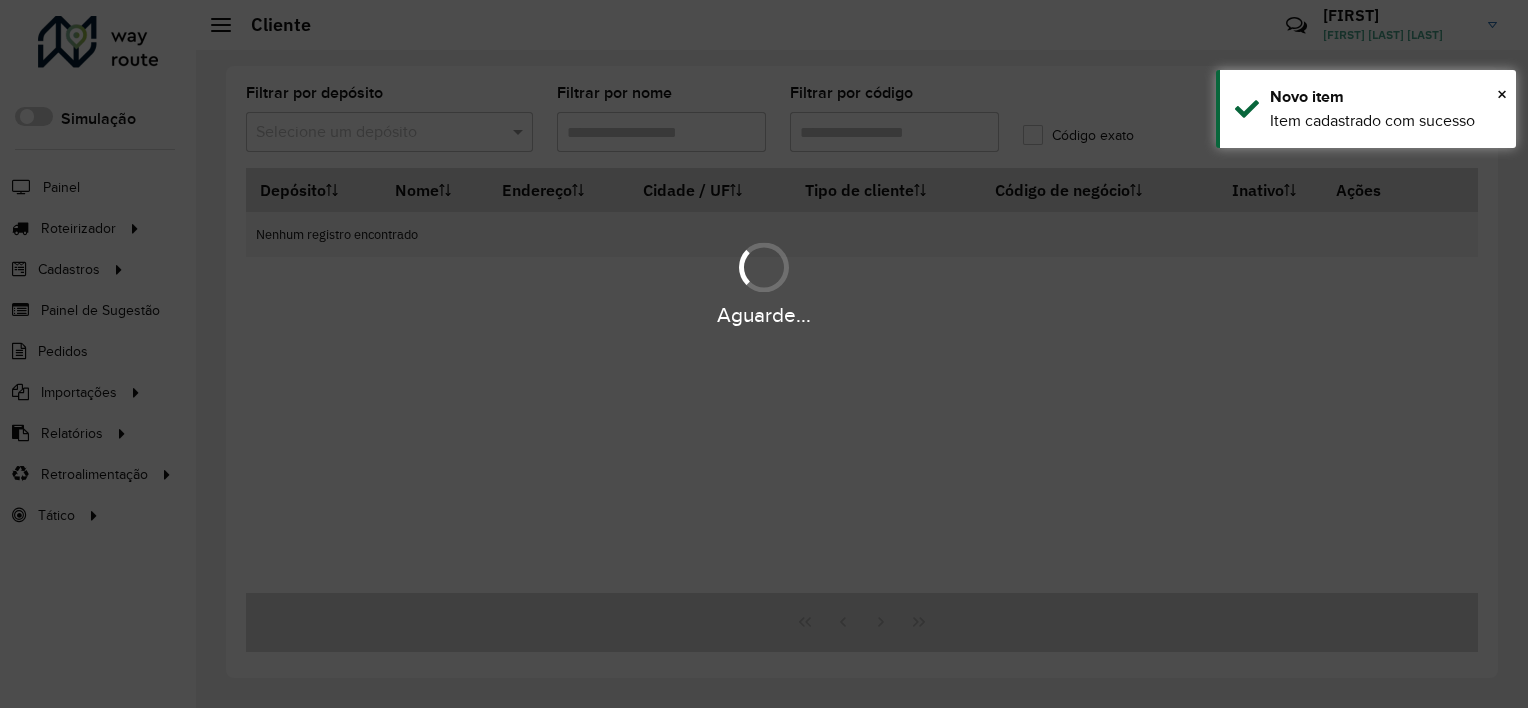 type on "****" 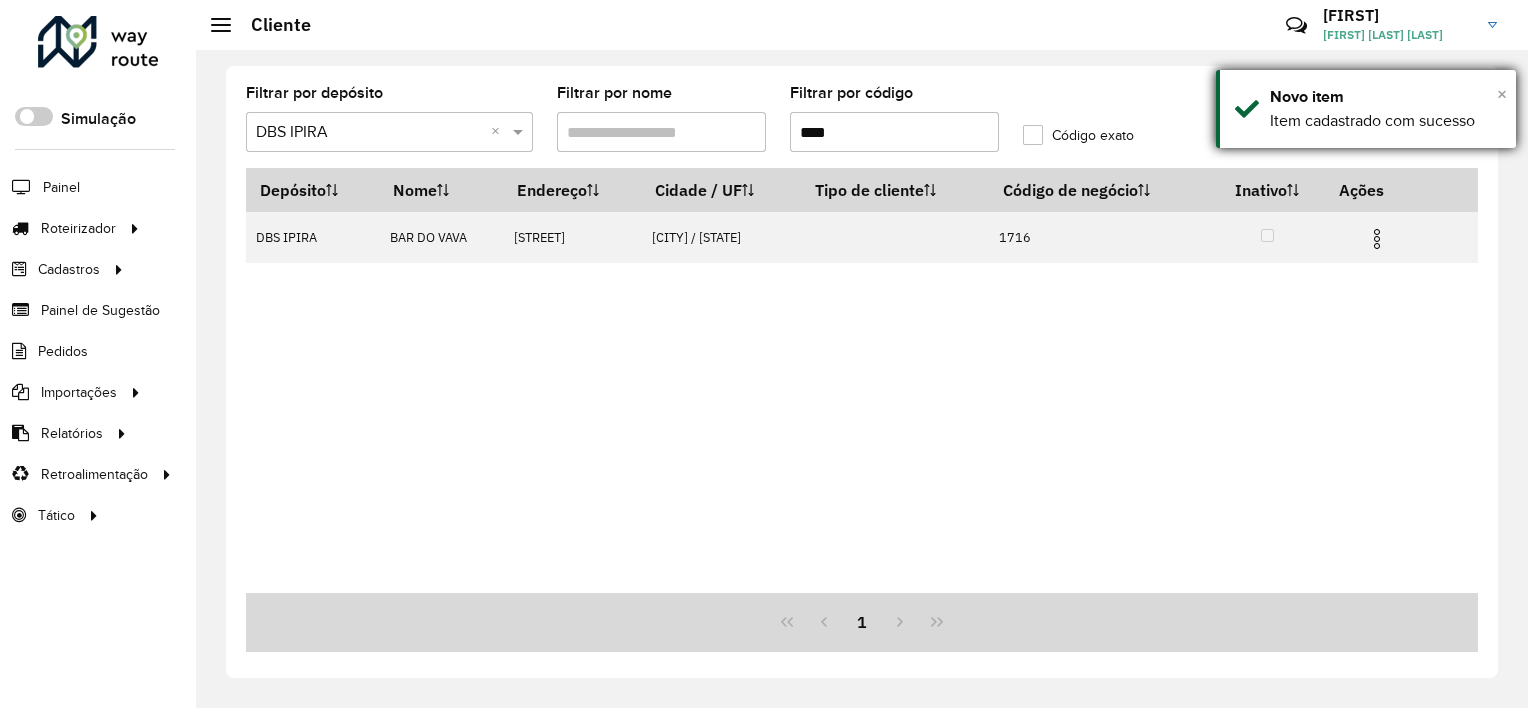 click on "×" at bounding box center [1502, 94] 